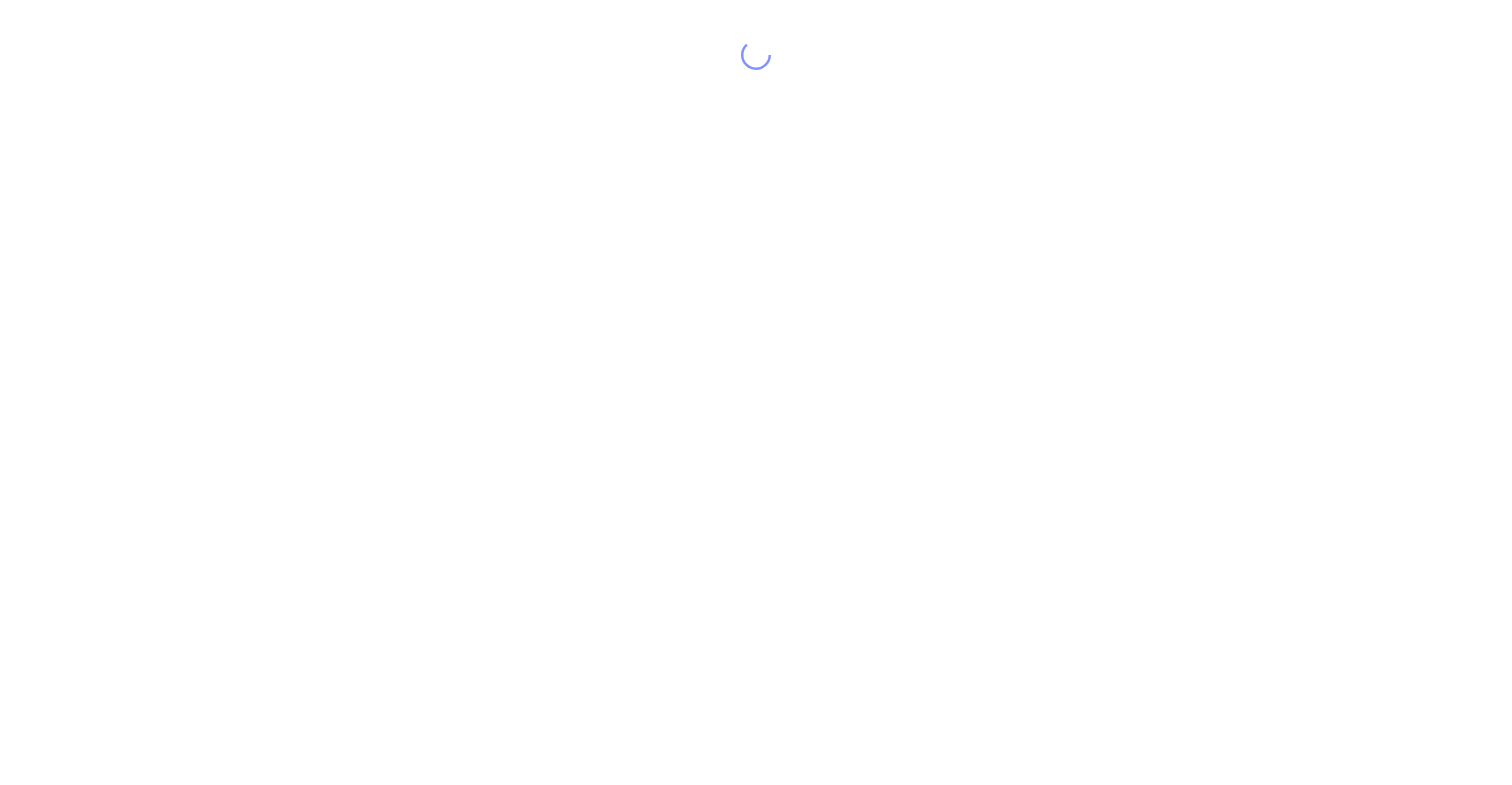 scroll, scrollTop: 0, scrollLeft: 0, axis: both 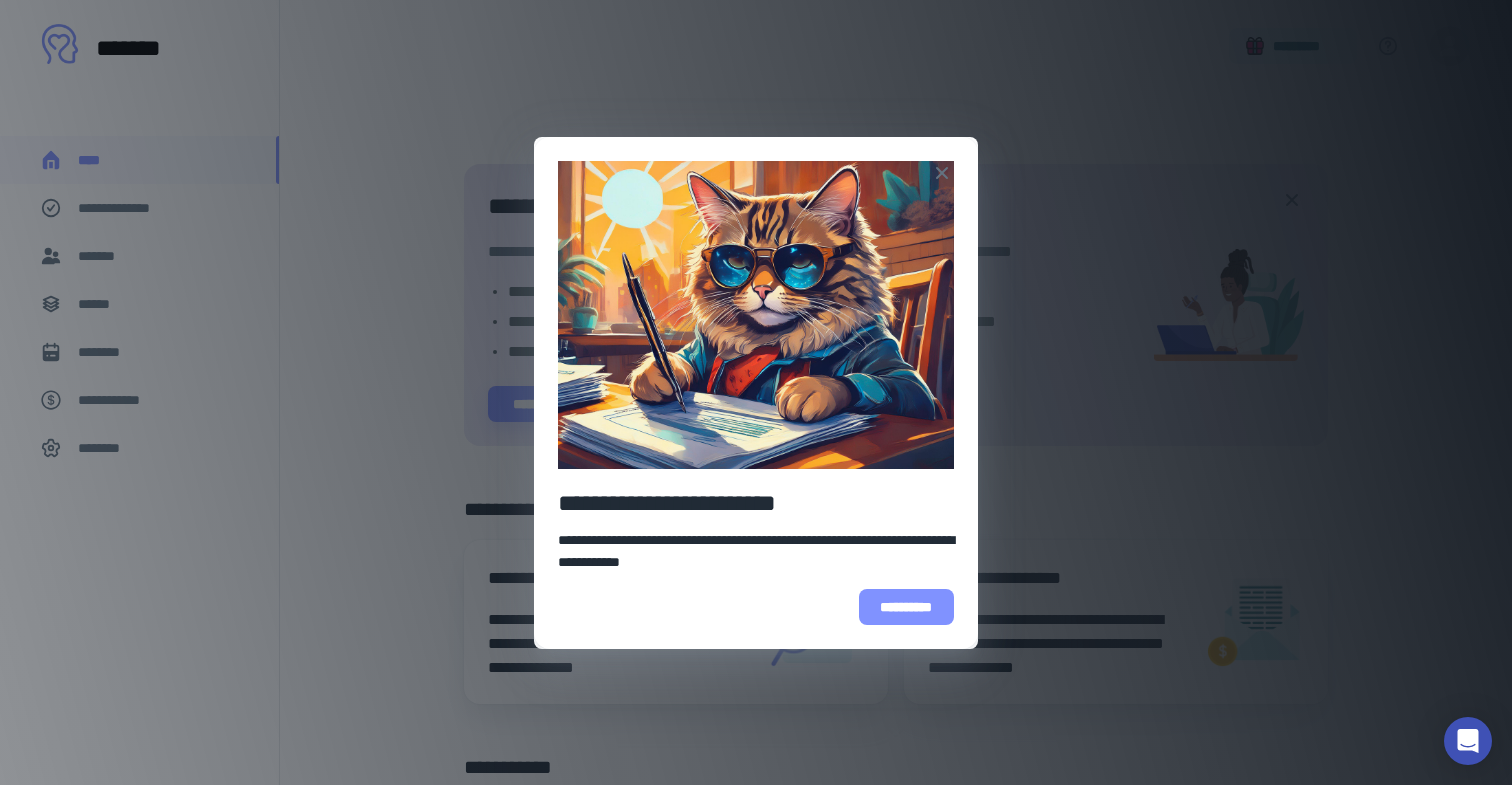 click on "**********" at bounding box center [906, 607] 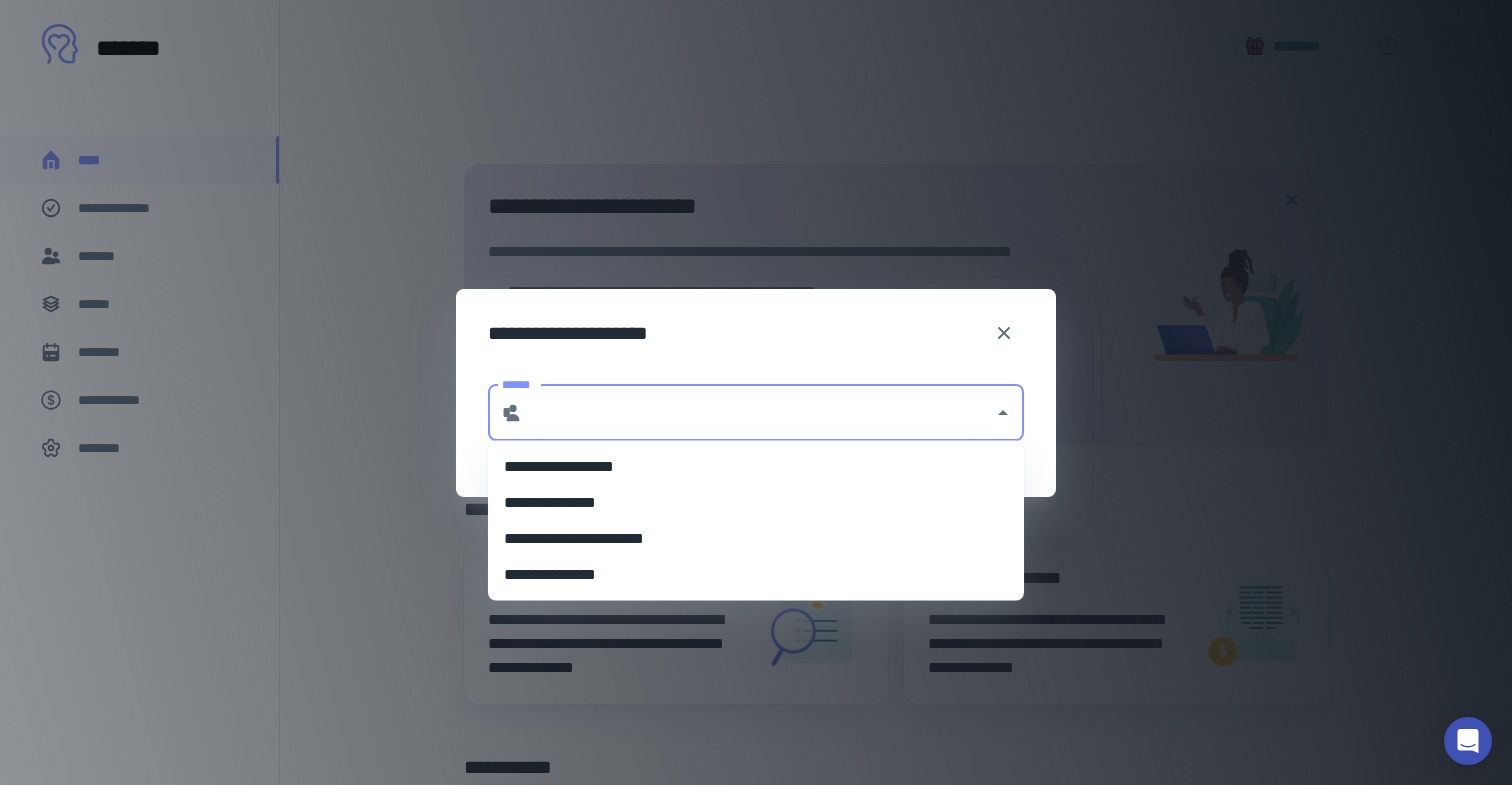 click on "******" at bounding box center [758, 413] 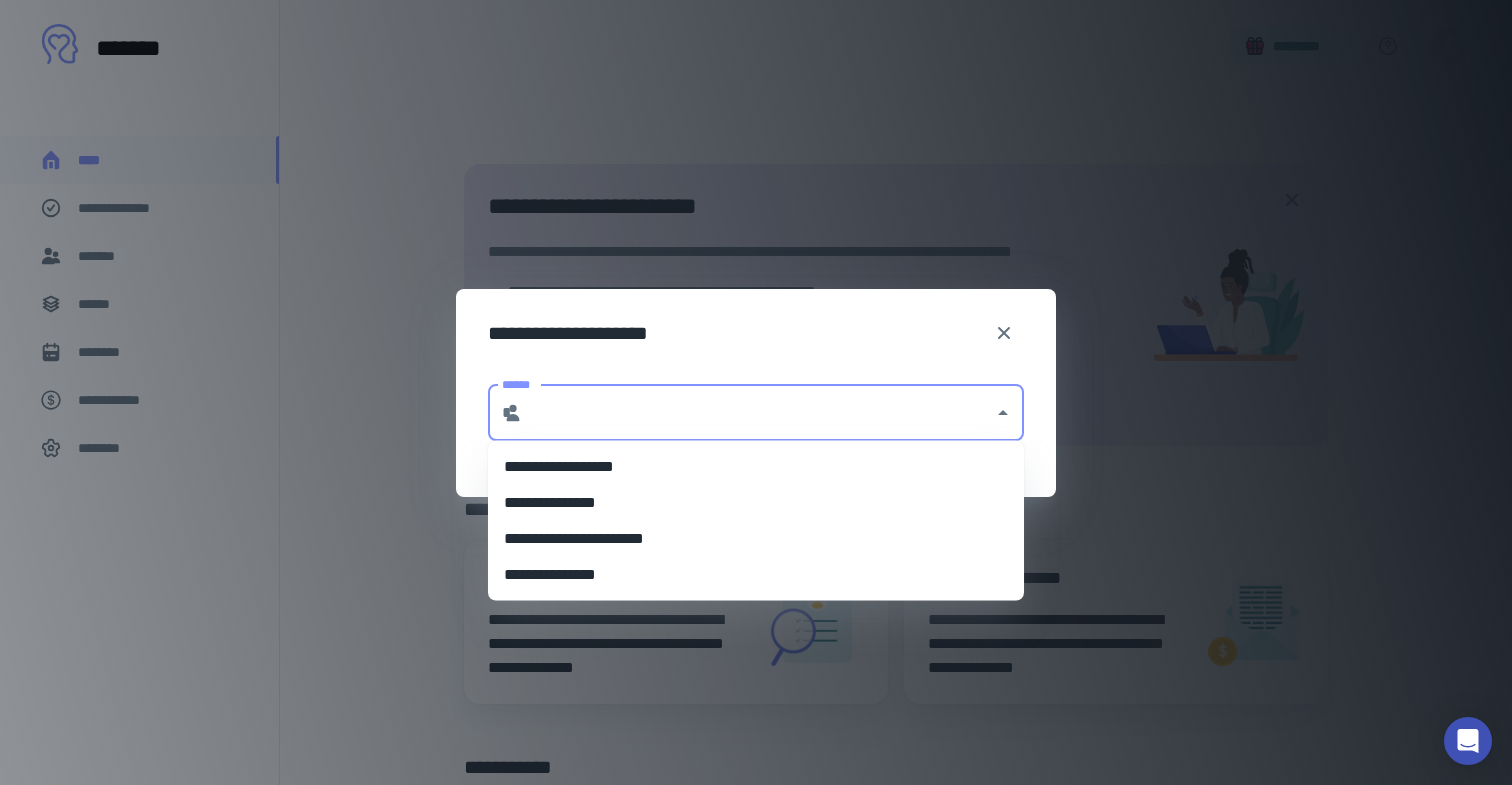 click on "**********" at bounding box center (756, 503) 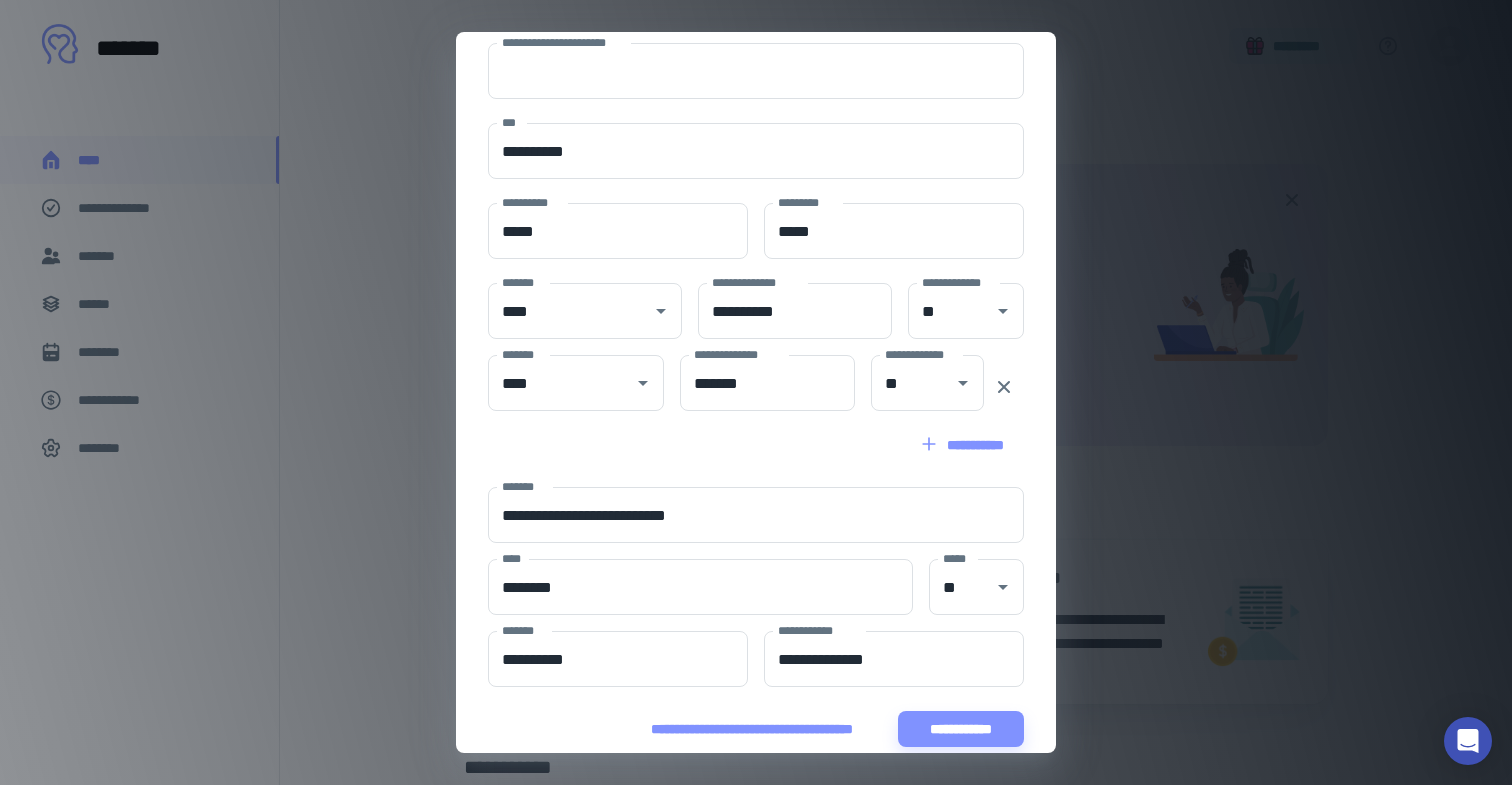 scroll, scrollTop: 319, scrollLeft: 0, axis: vertical 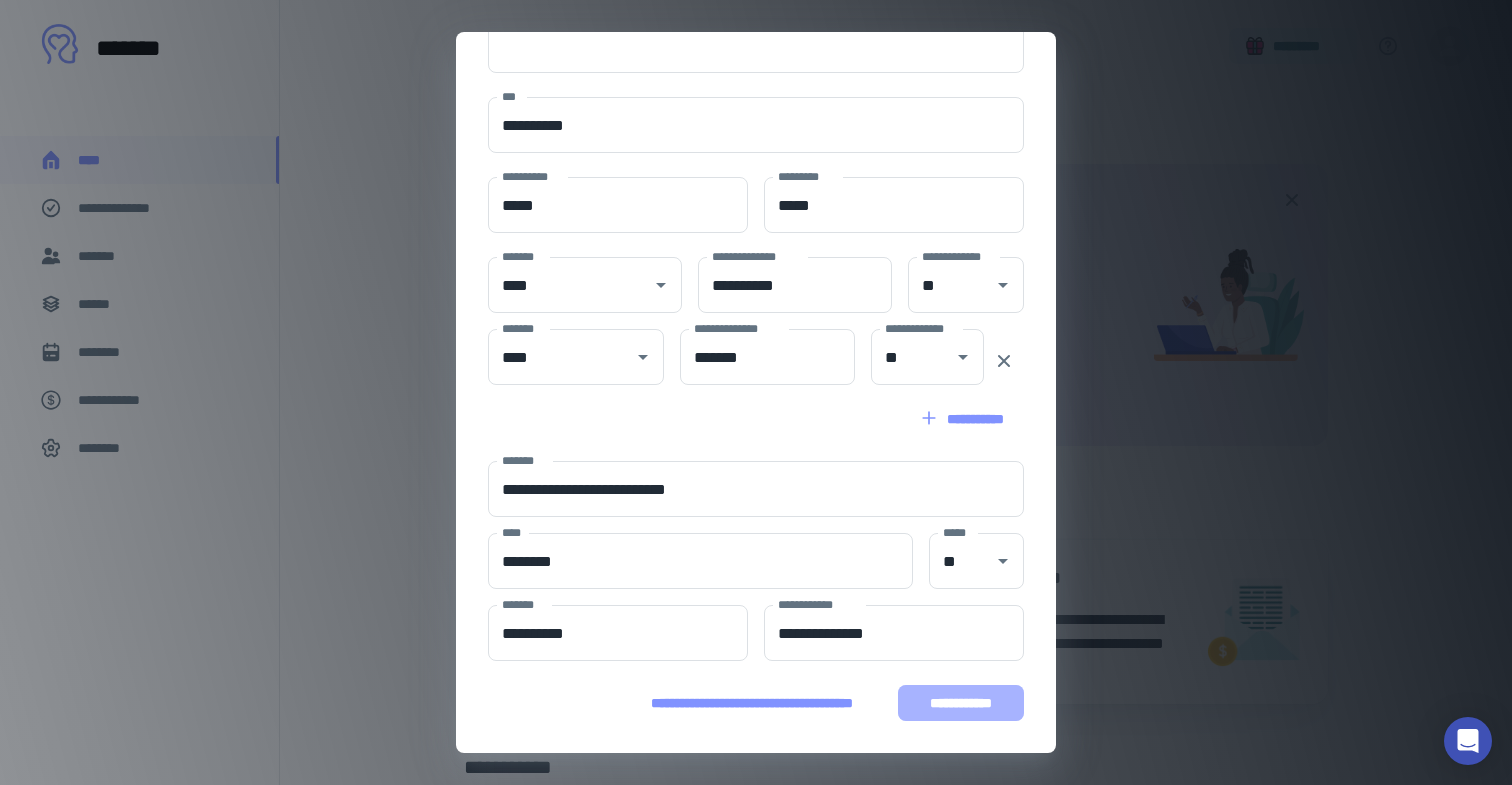 click on "**********" at bounding box center (961, 703) 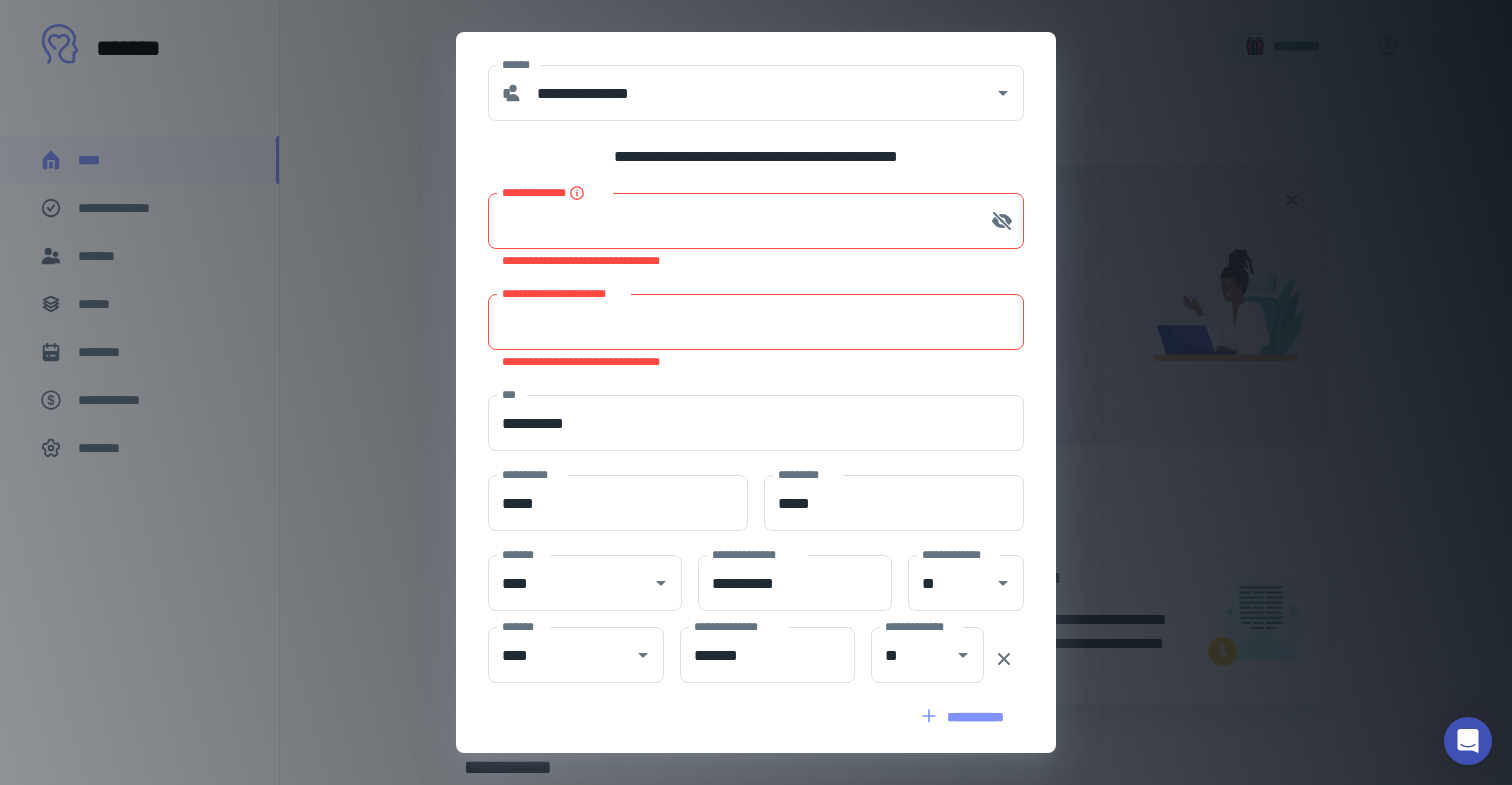 scroll, scrollTop: 0, scrollLeft: 0, axis: both 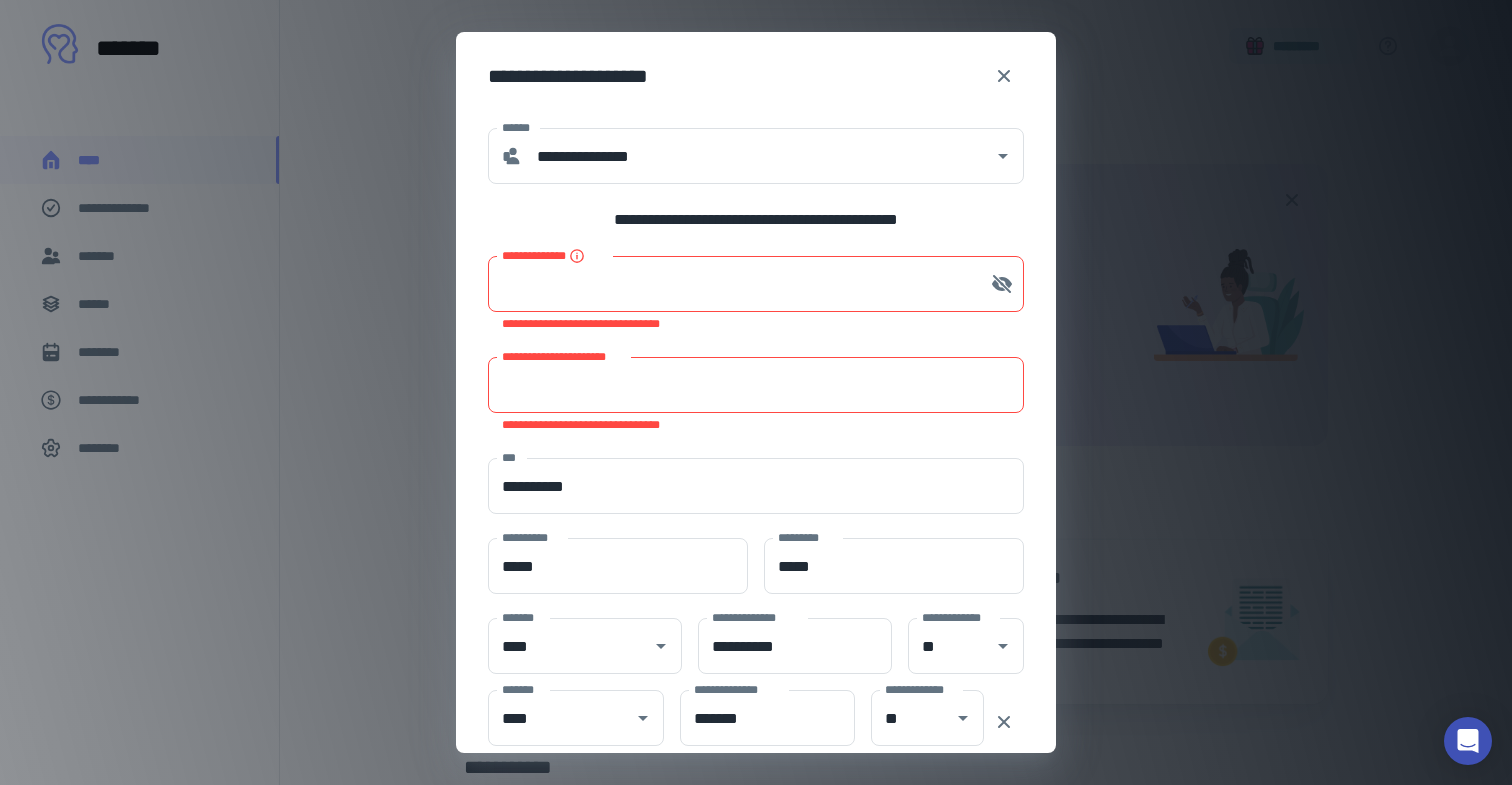 click on "**********" at bounding box center (756, 385) 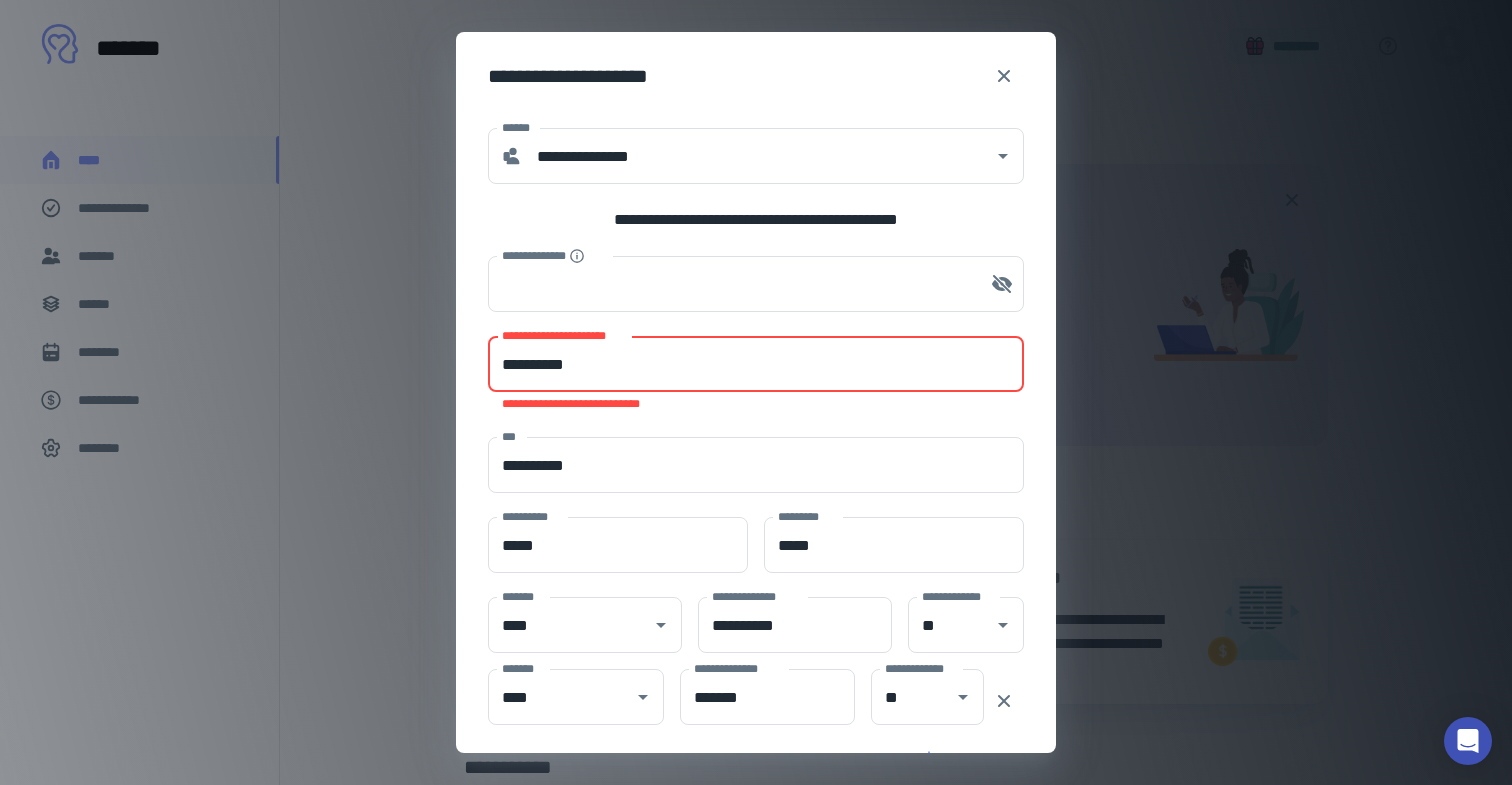 click on "**********" at bounding box center [756, 364] 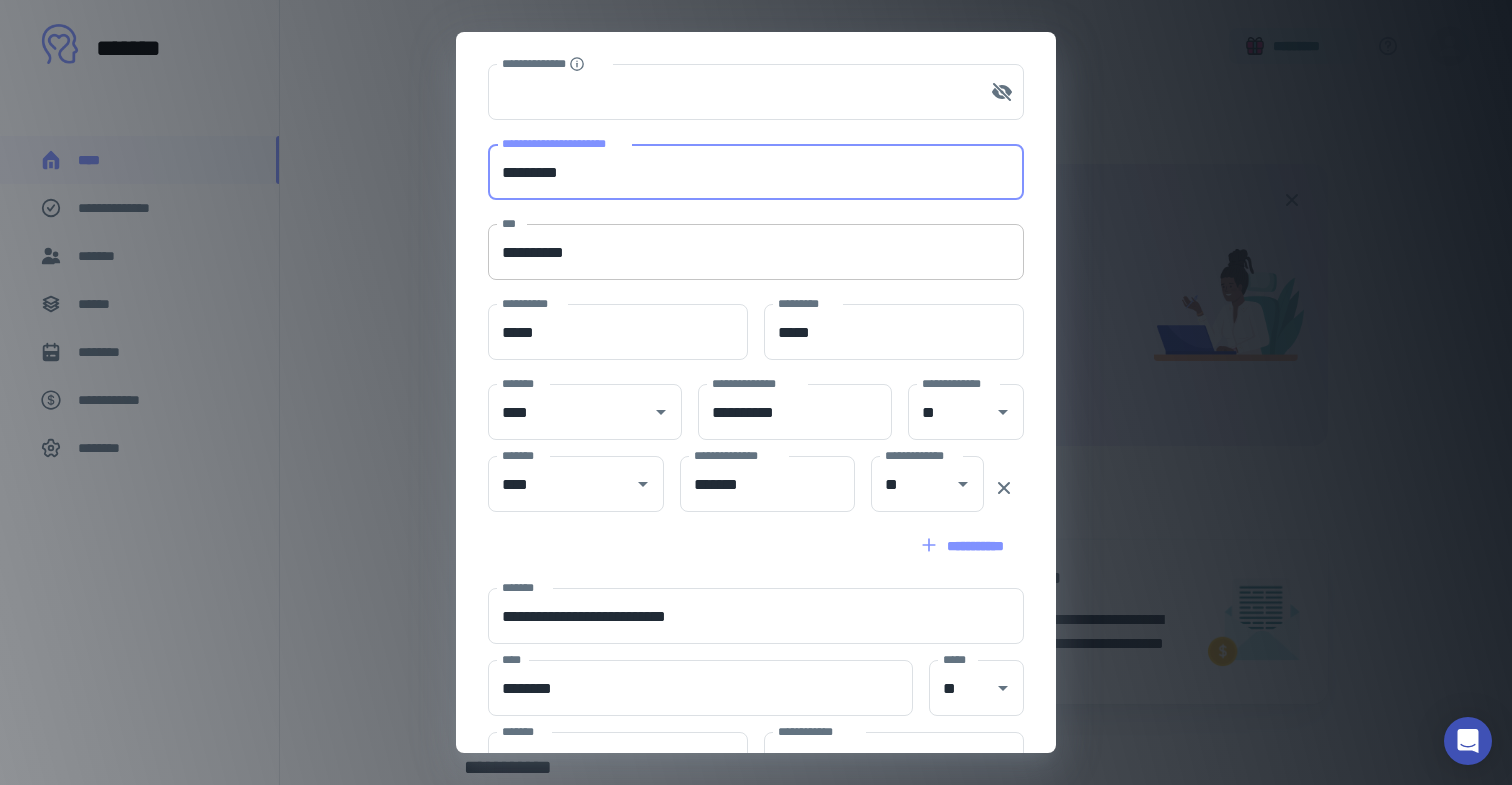 scroll, scrollTop: 319, scrollLeft: 0, axis: vertical 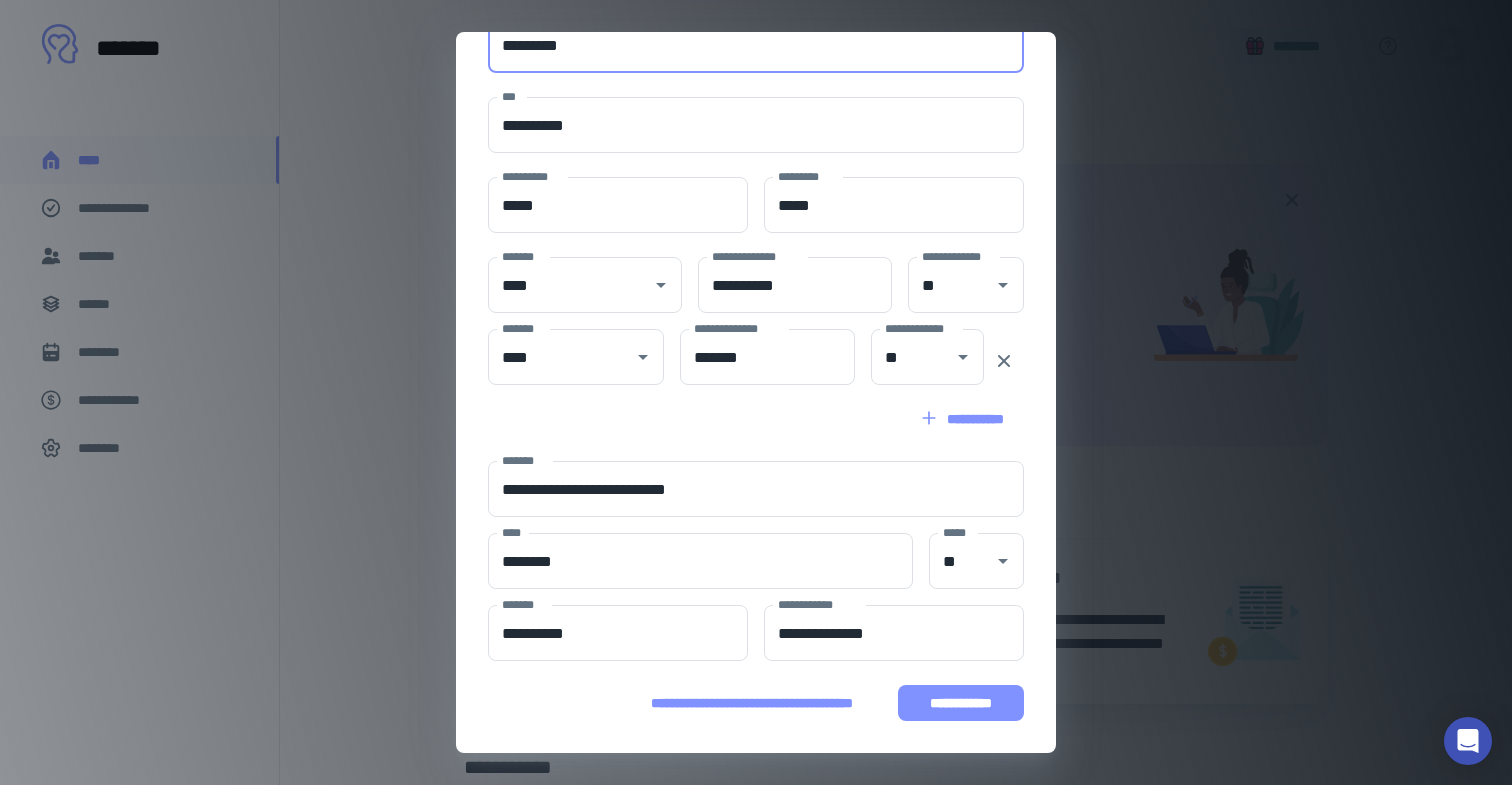 type on "*********" 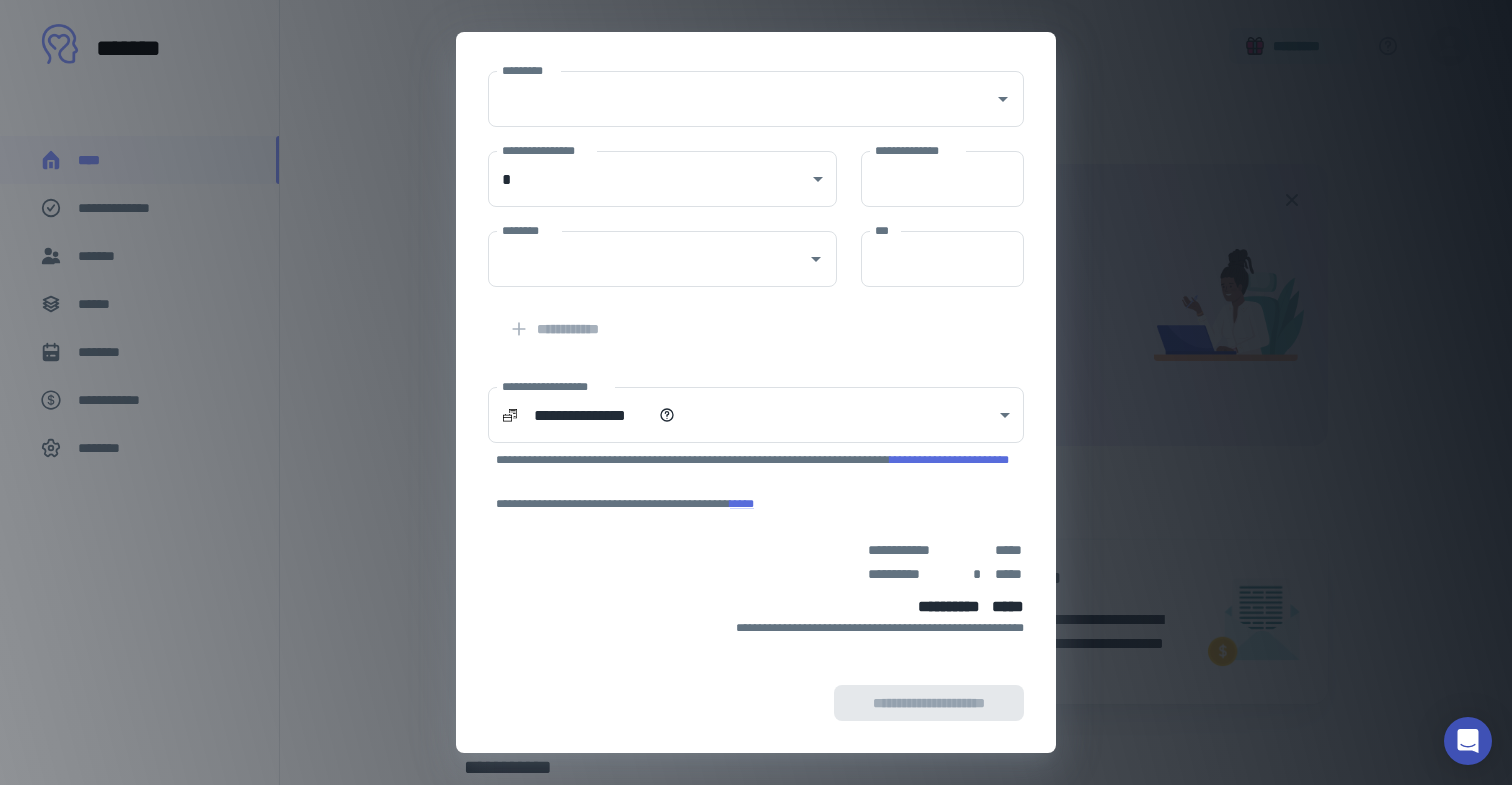 scroll, scrollTop: 233, scrollLeft: 0, axis: vertical 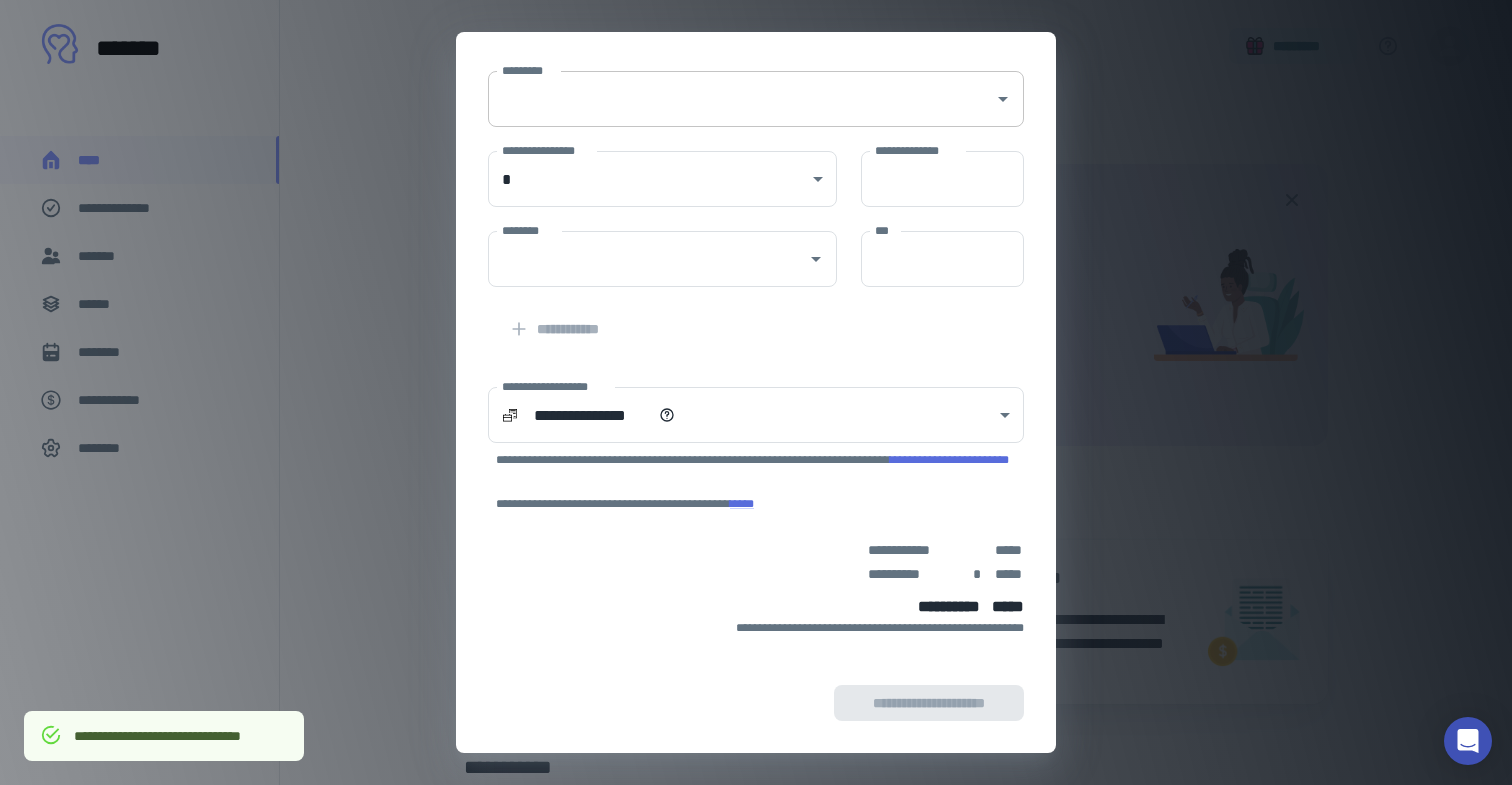 click on "*********" at bounding box center (741, 99) 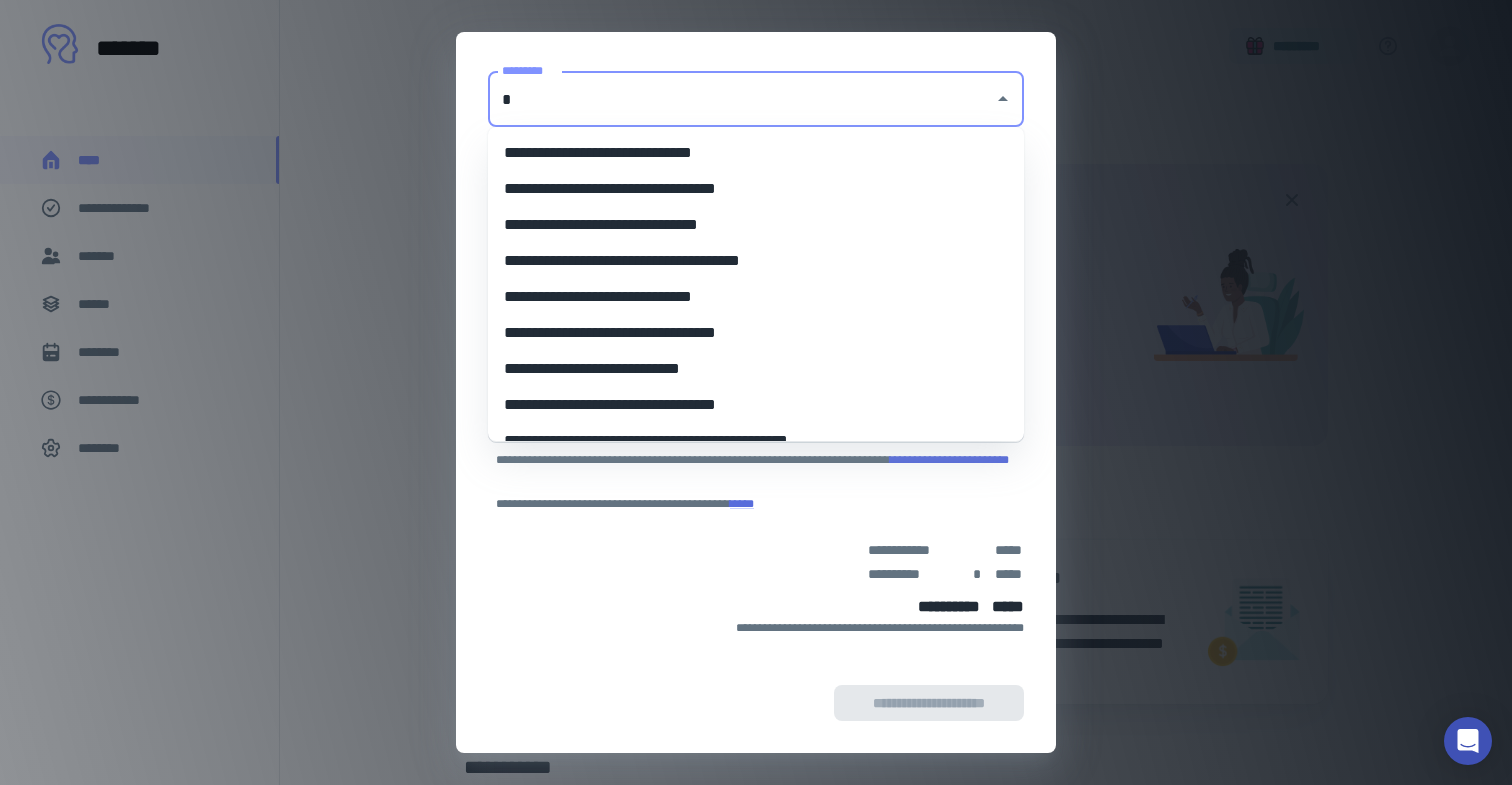 type on "*" 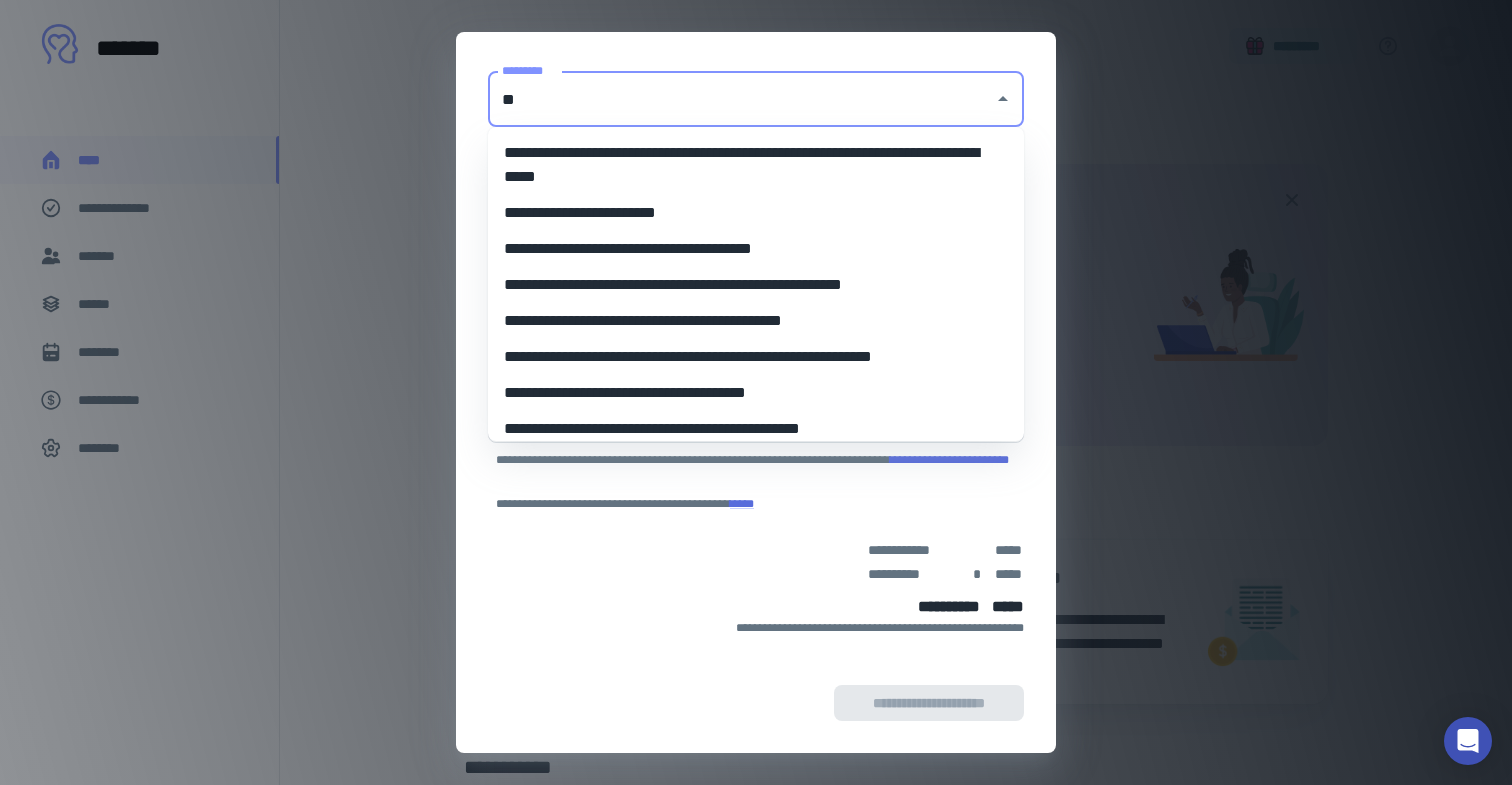 type on "*" 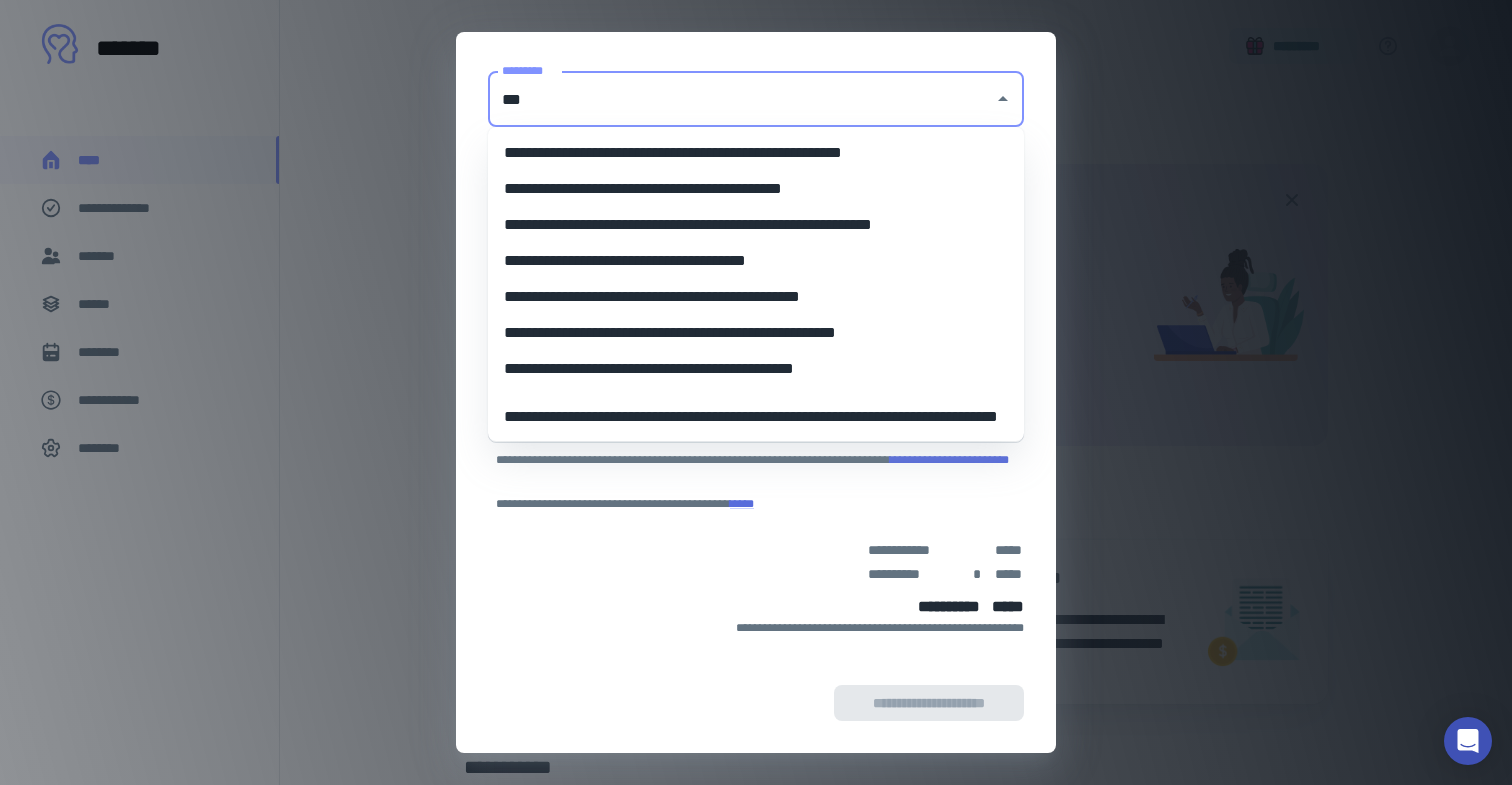 click on "**********" at bounding box center (756, 153) 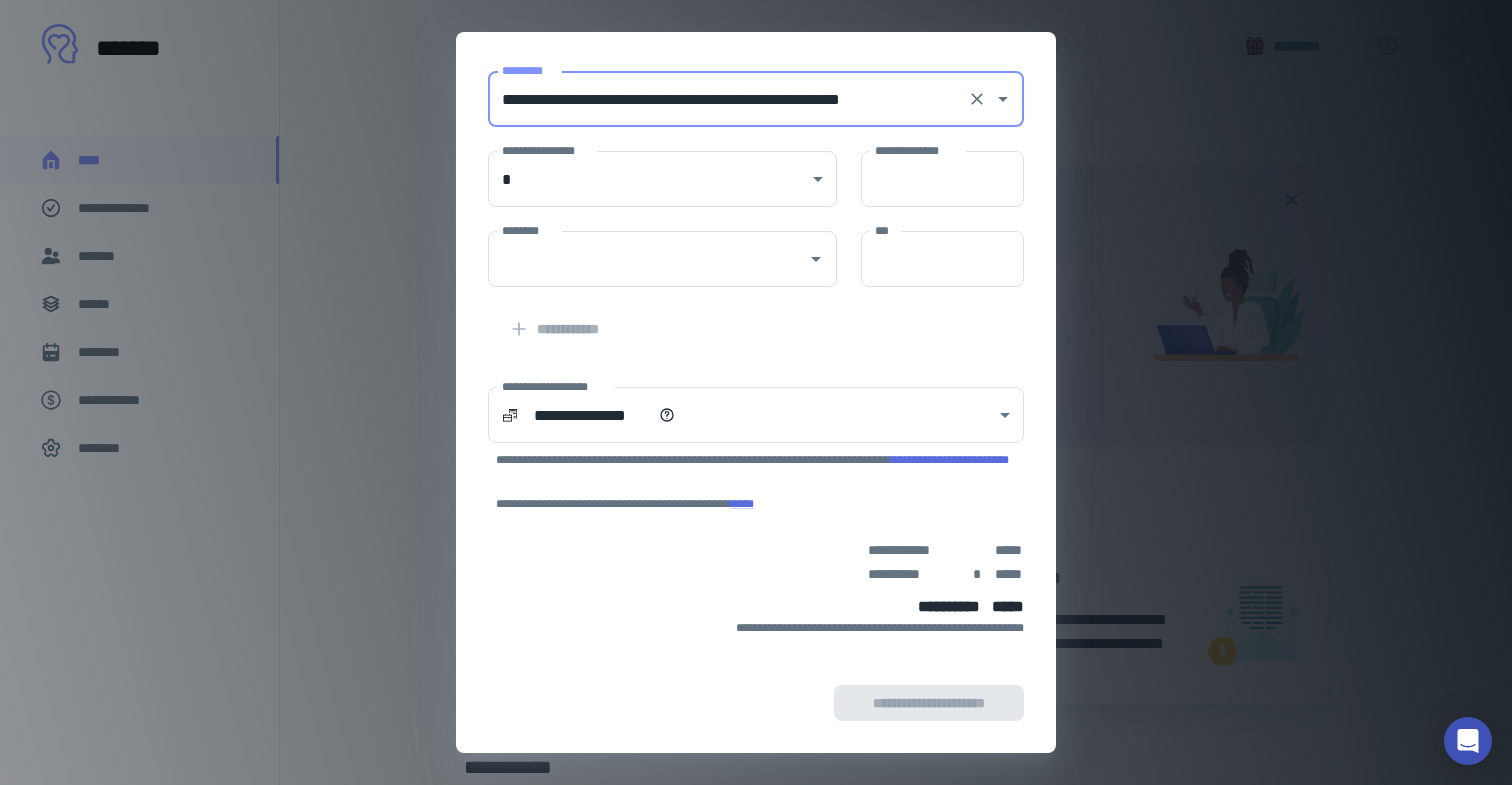 type on "**********" 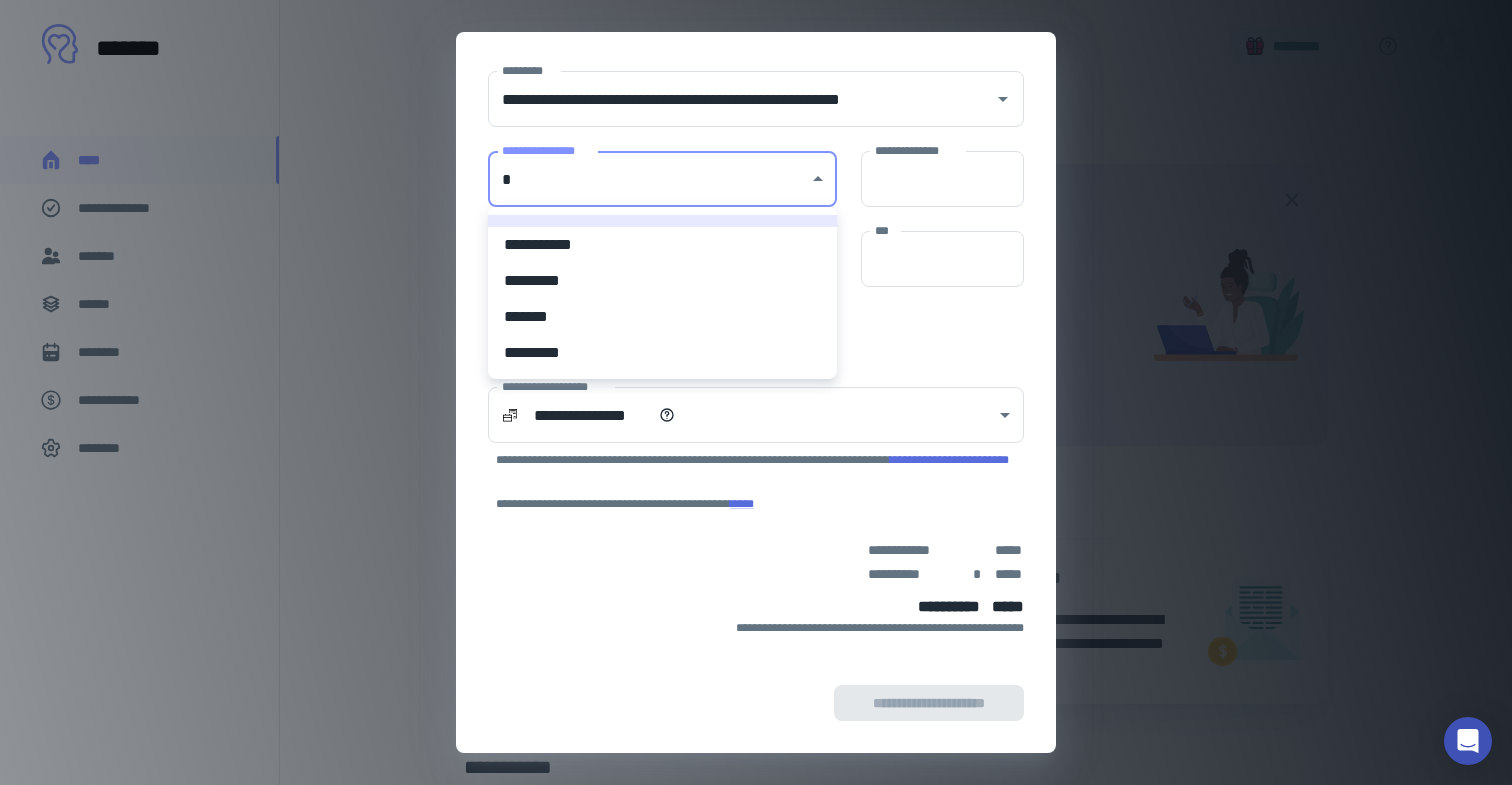 click on "**********" at bounding box center (756, 392) 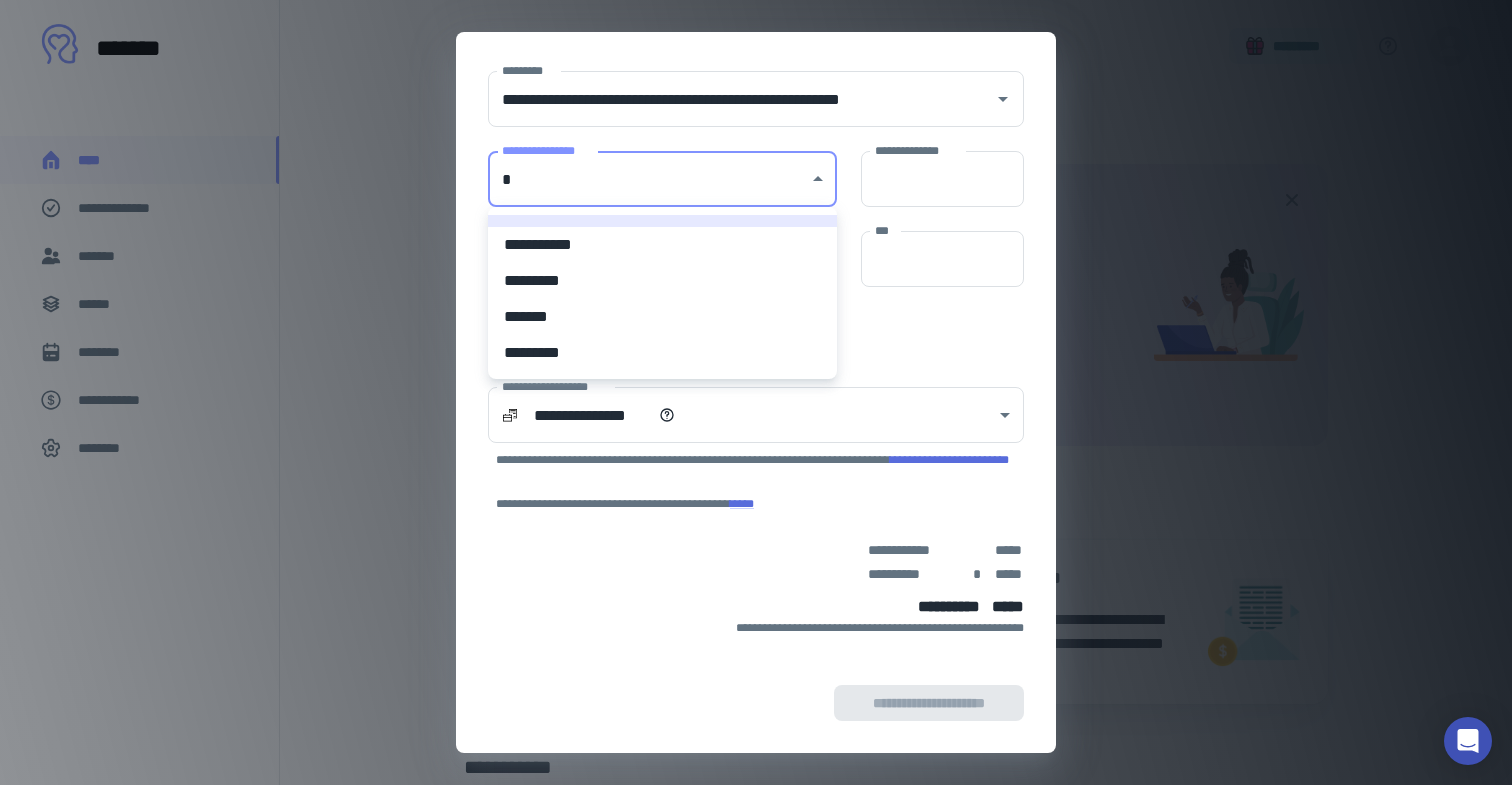 click on "**********" at bounding box center [662, 245] 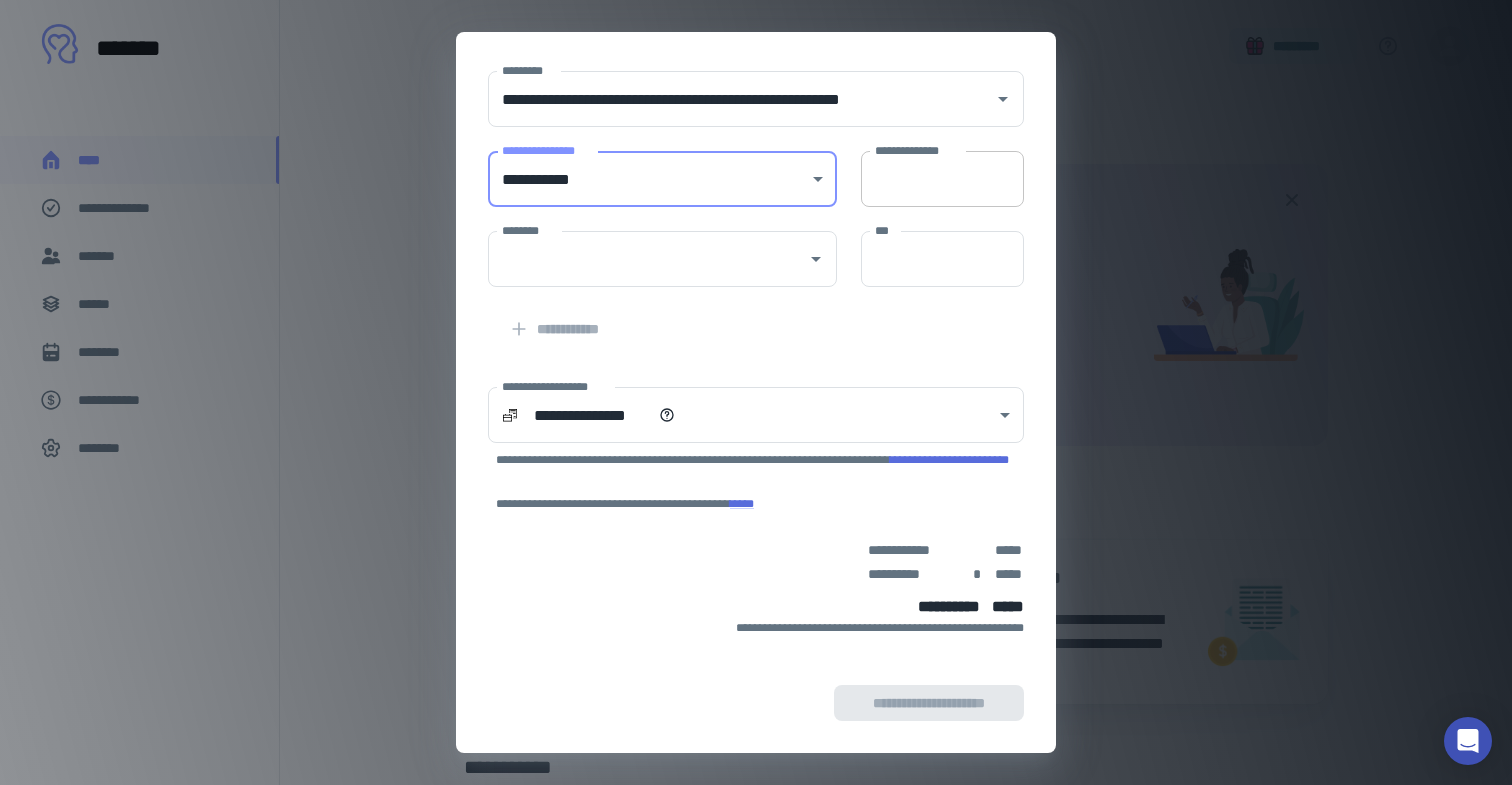 click on "**********" at bounding box center [942, 179] 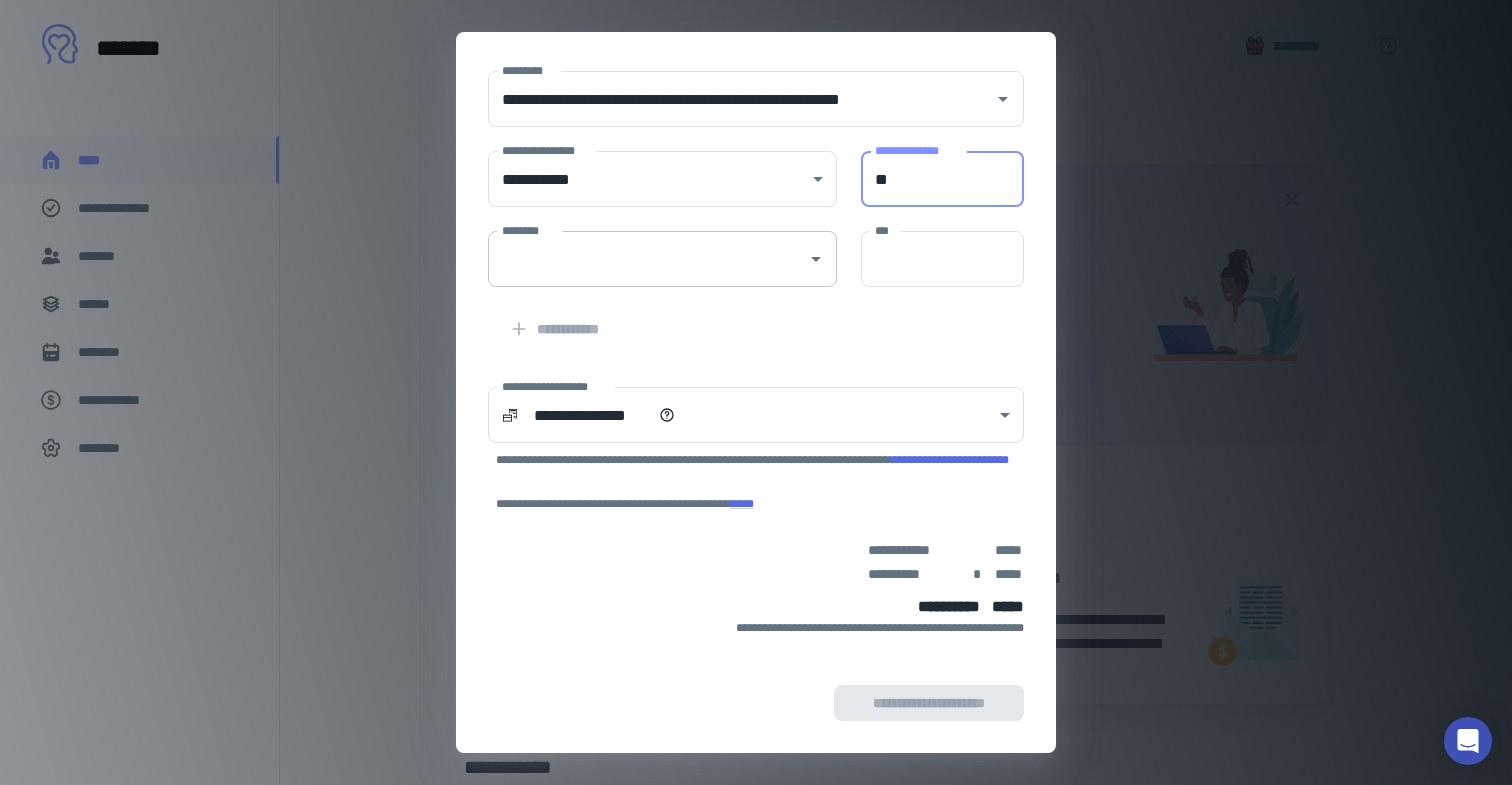 type on "**" 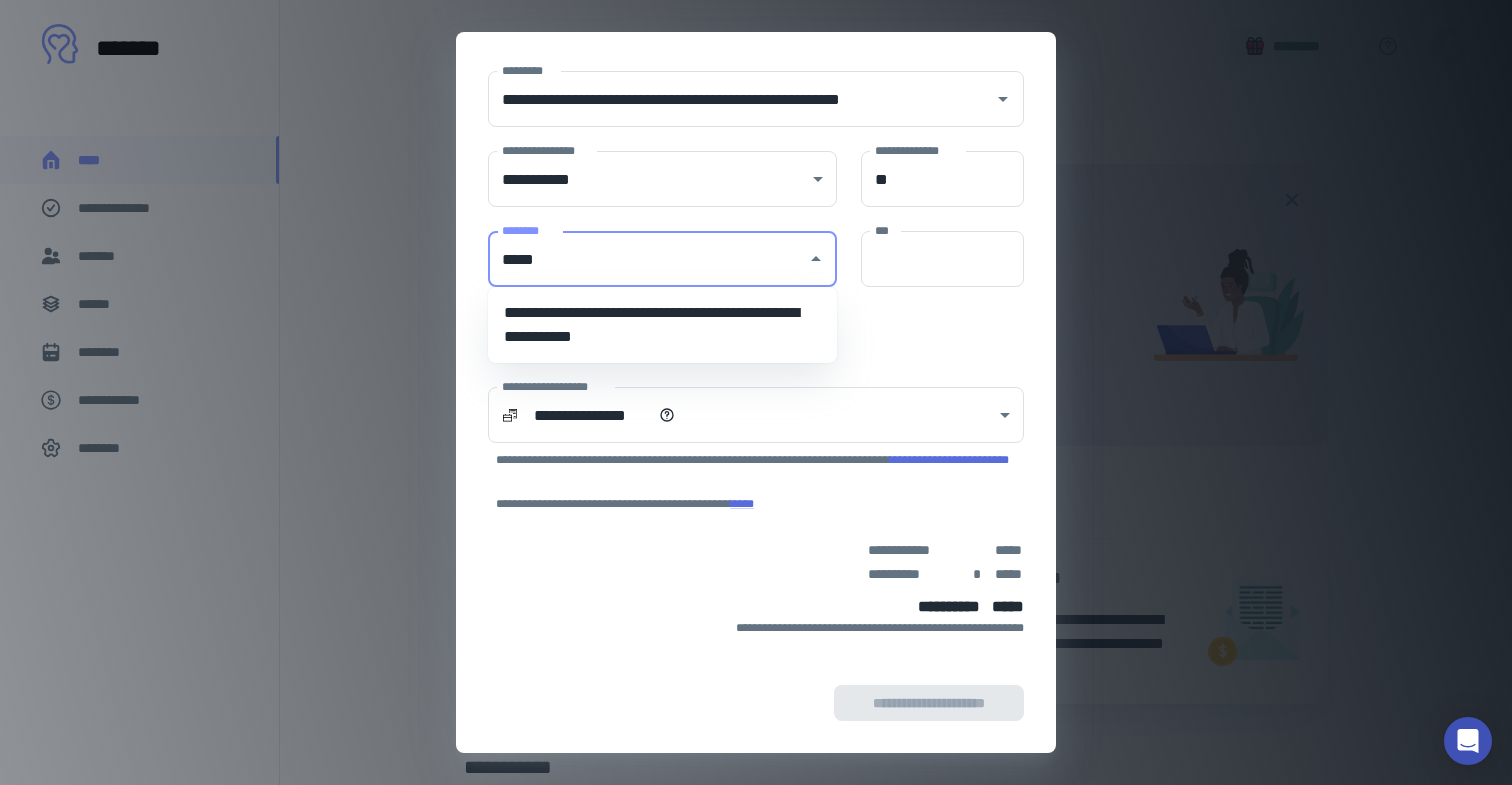 click on "**********" at bounding box center [662, 325] 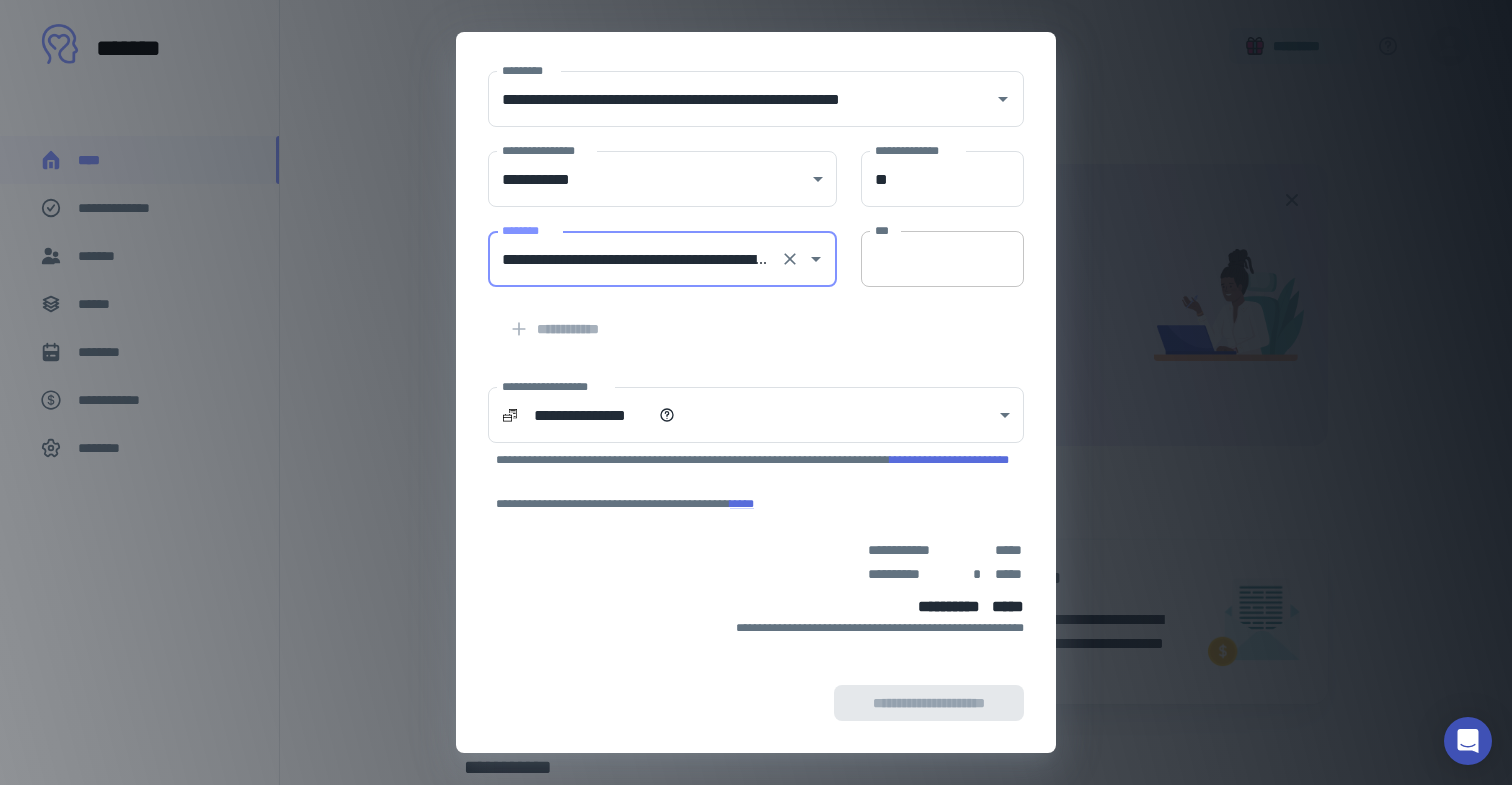 type on "**********" 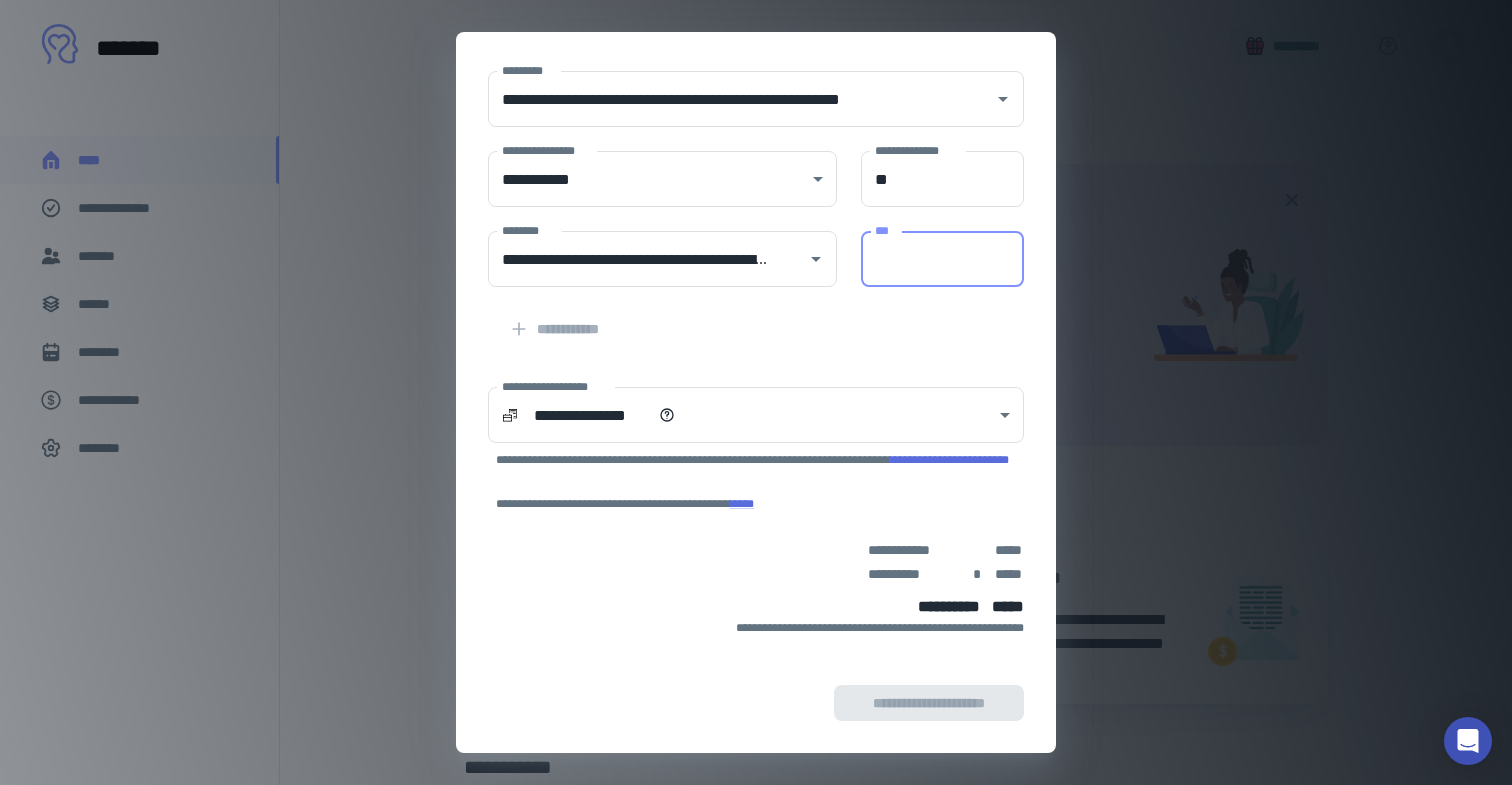 click on "***" at bounding box center [942, 259] 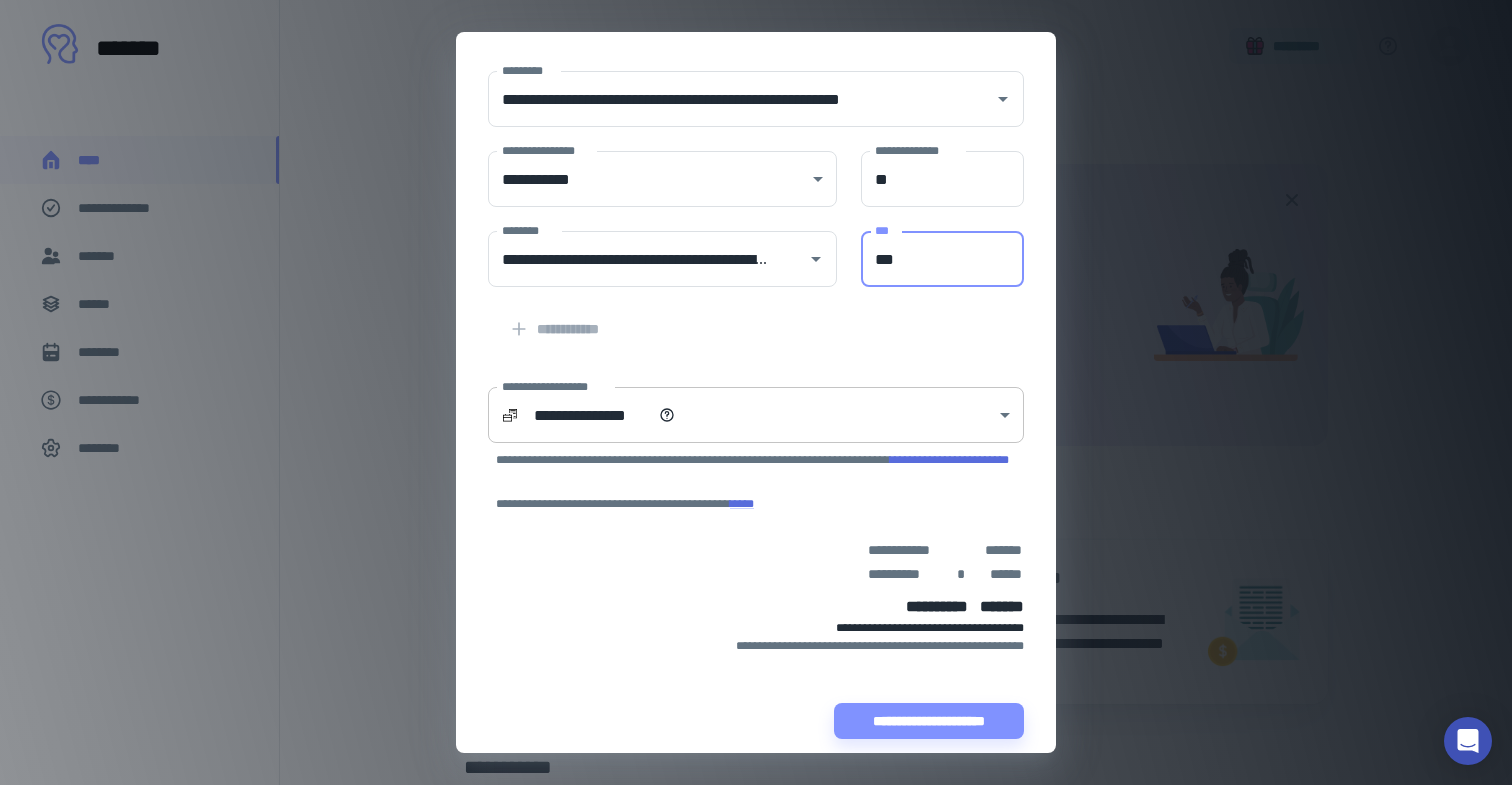 type on "***" 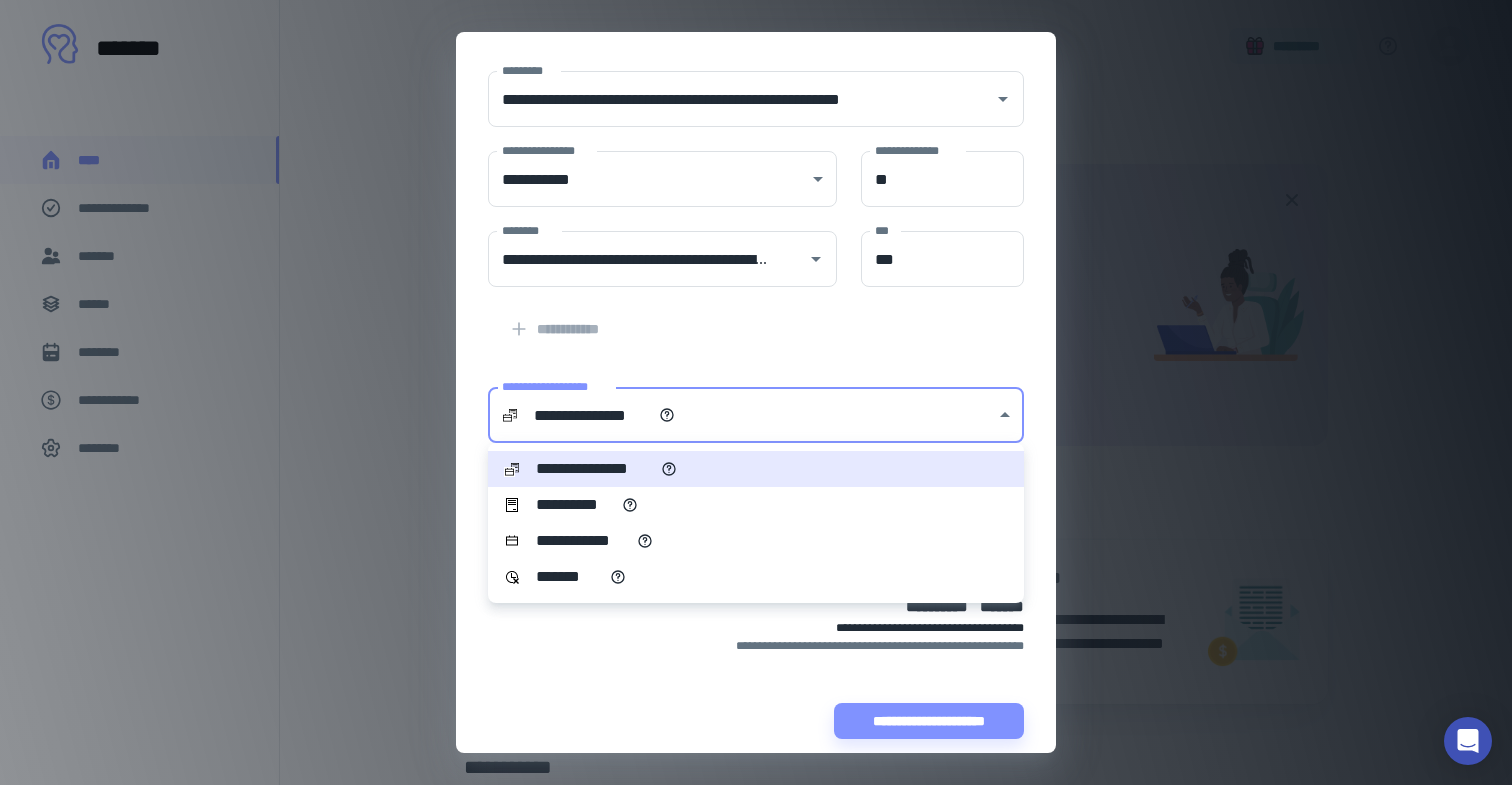 click on "**********" at bounding box center (756, 392) 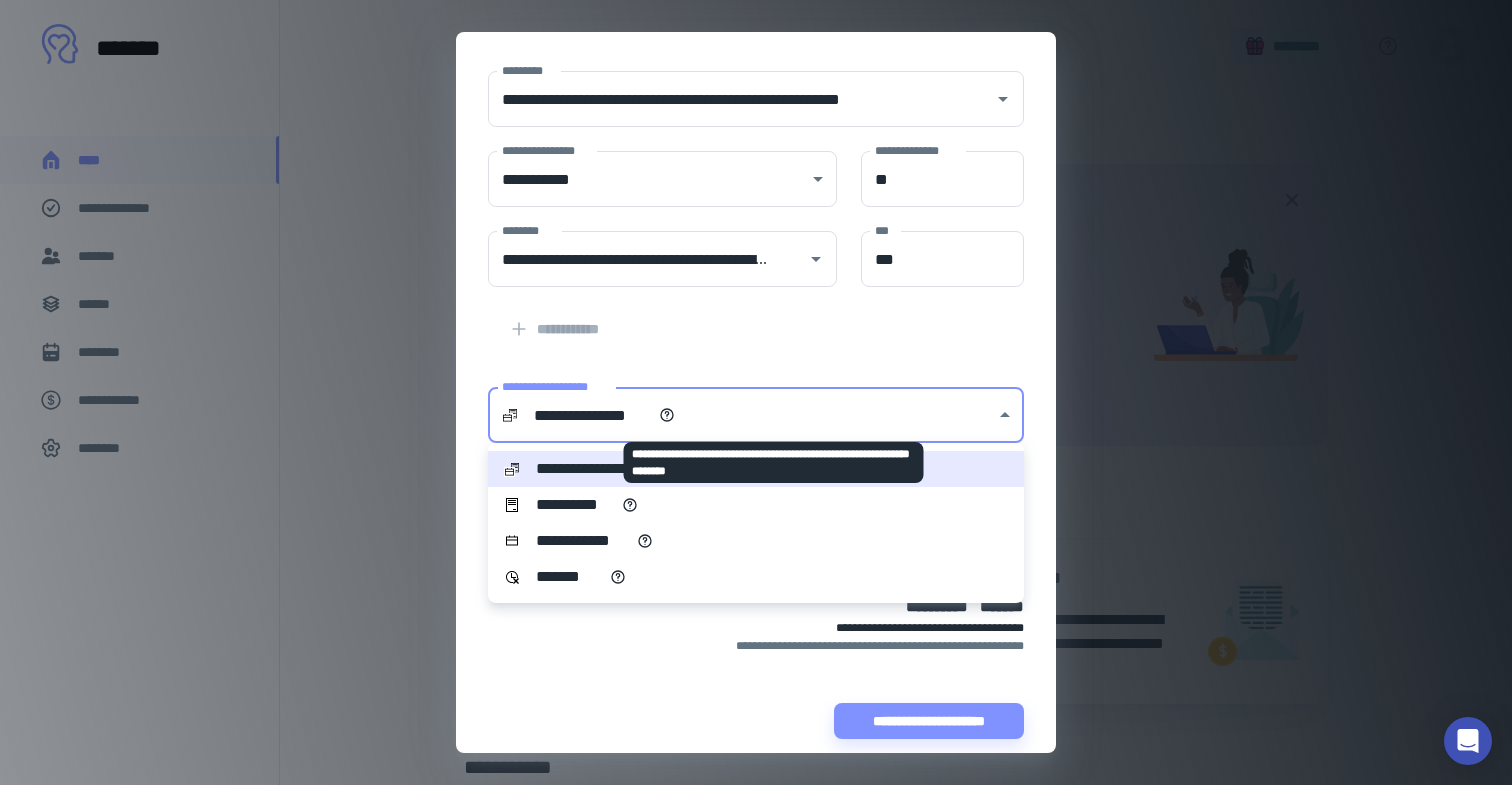 click 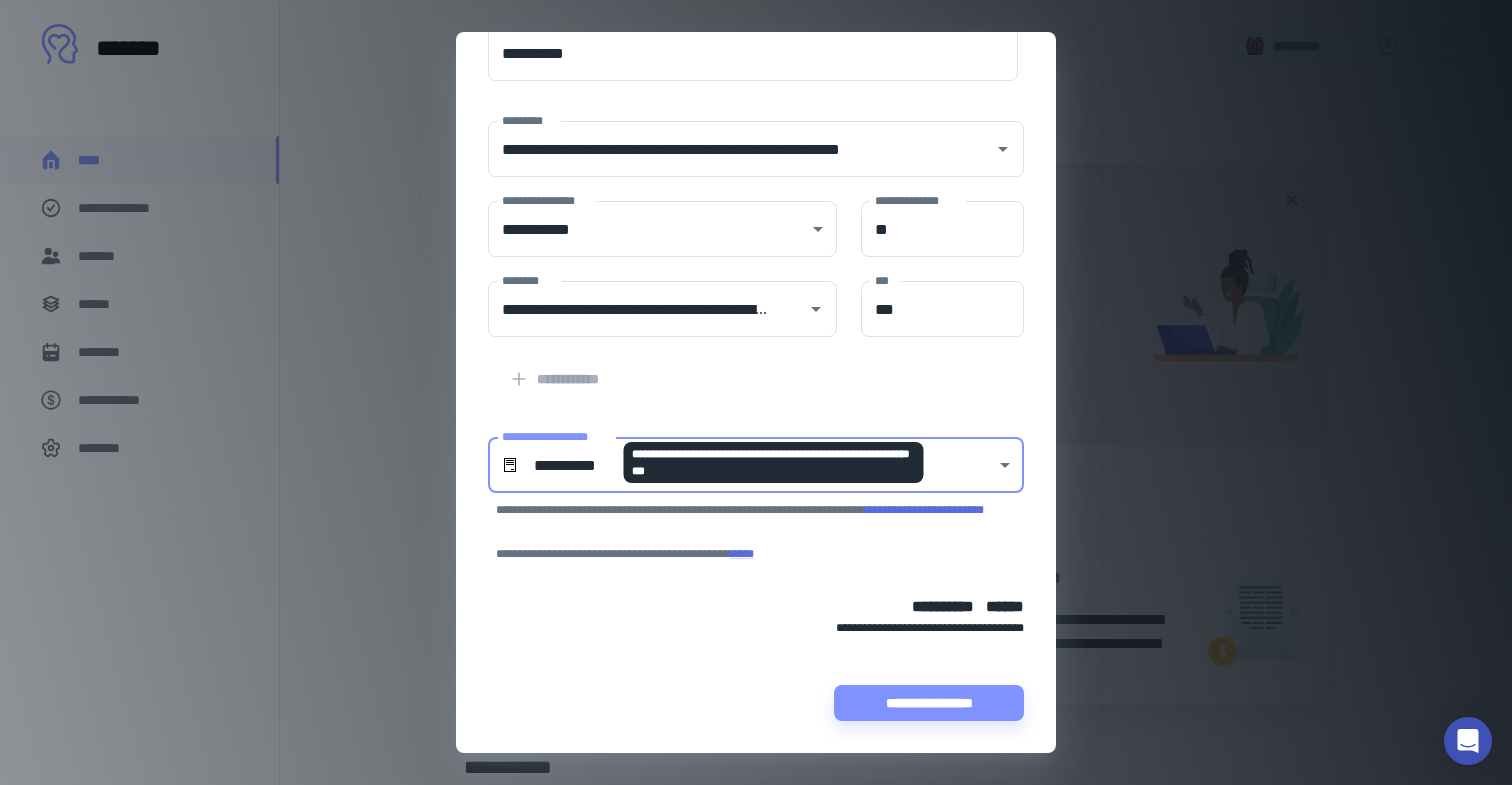 scroll, scrollTop: 183, scrollLeft: 0, axis: vertical 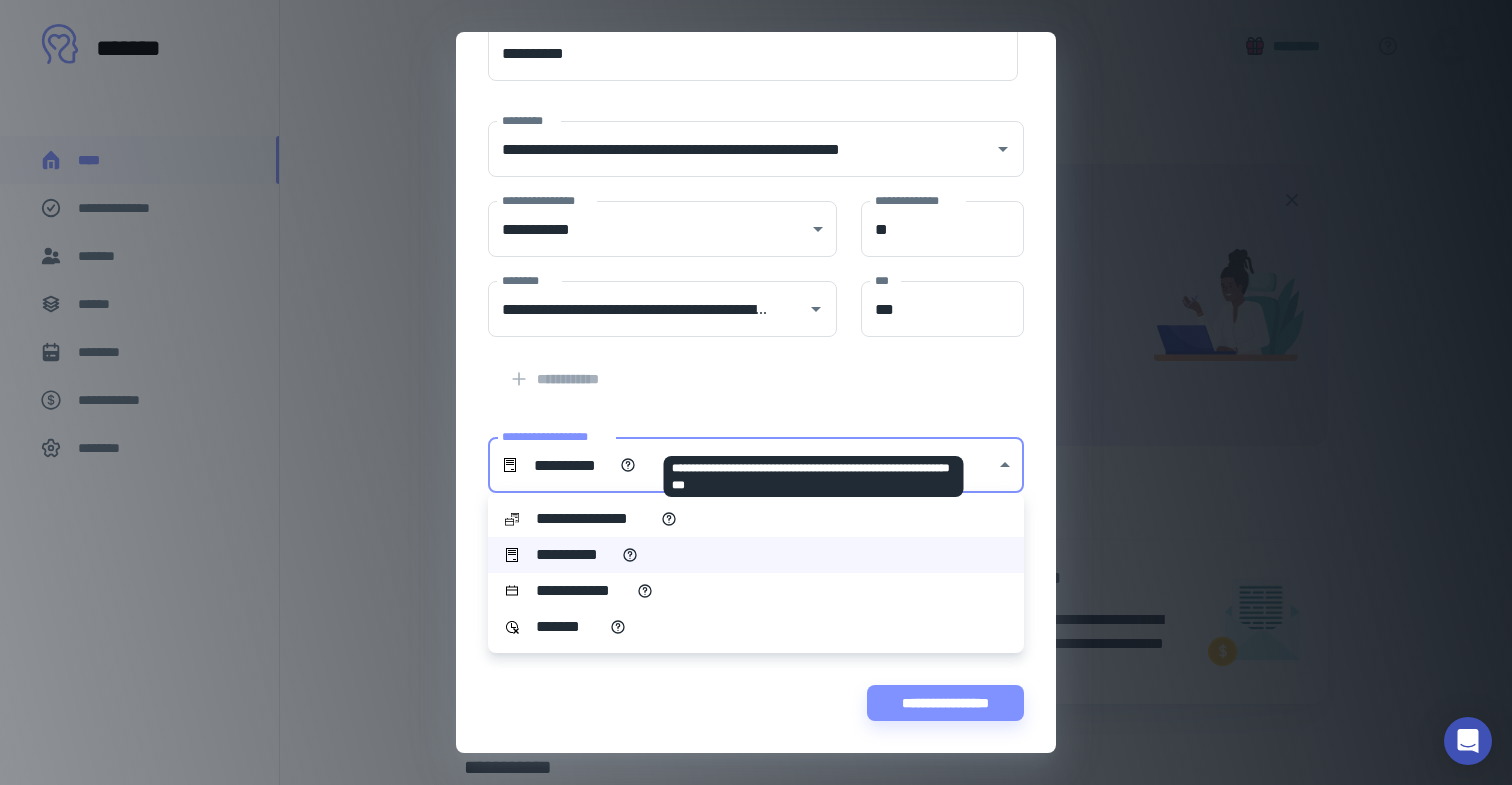 click 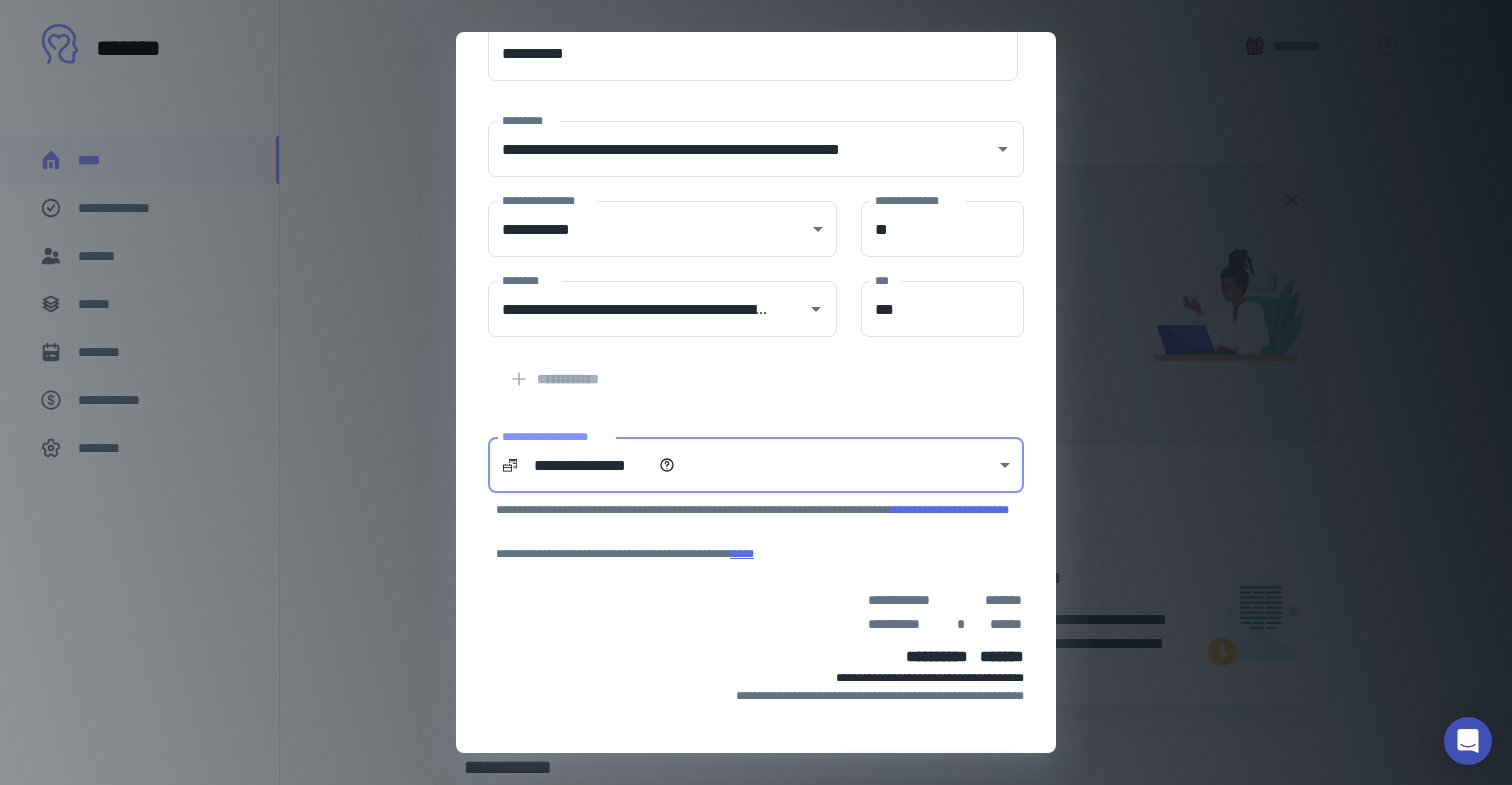 click on "****" at bounding box center [742, 554] 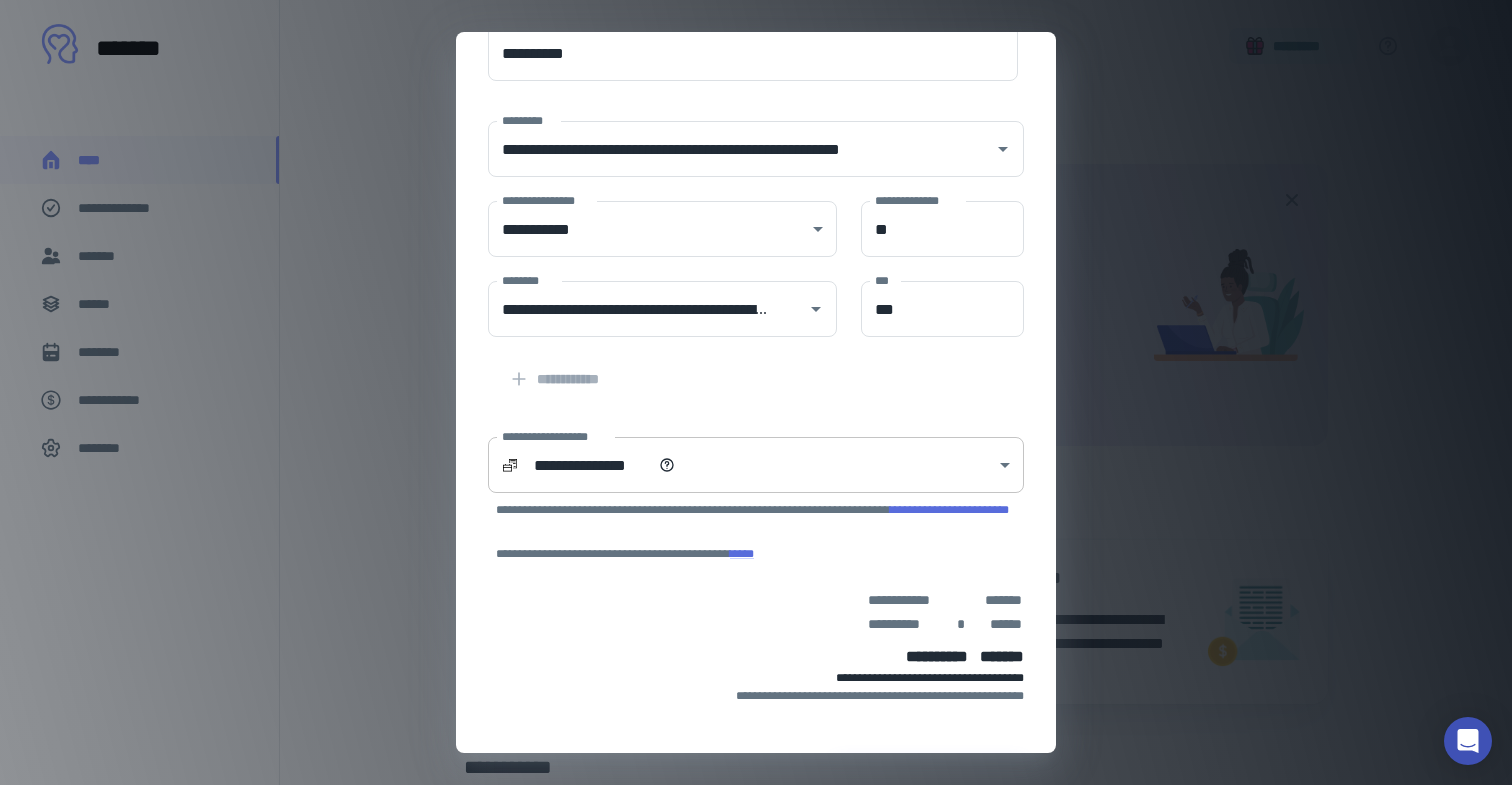 click on "**********" at bounding box center (756, 392) 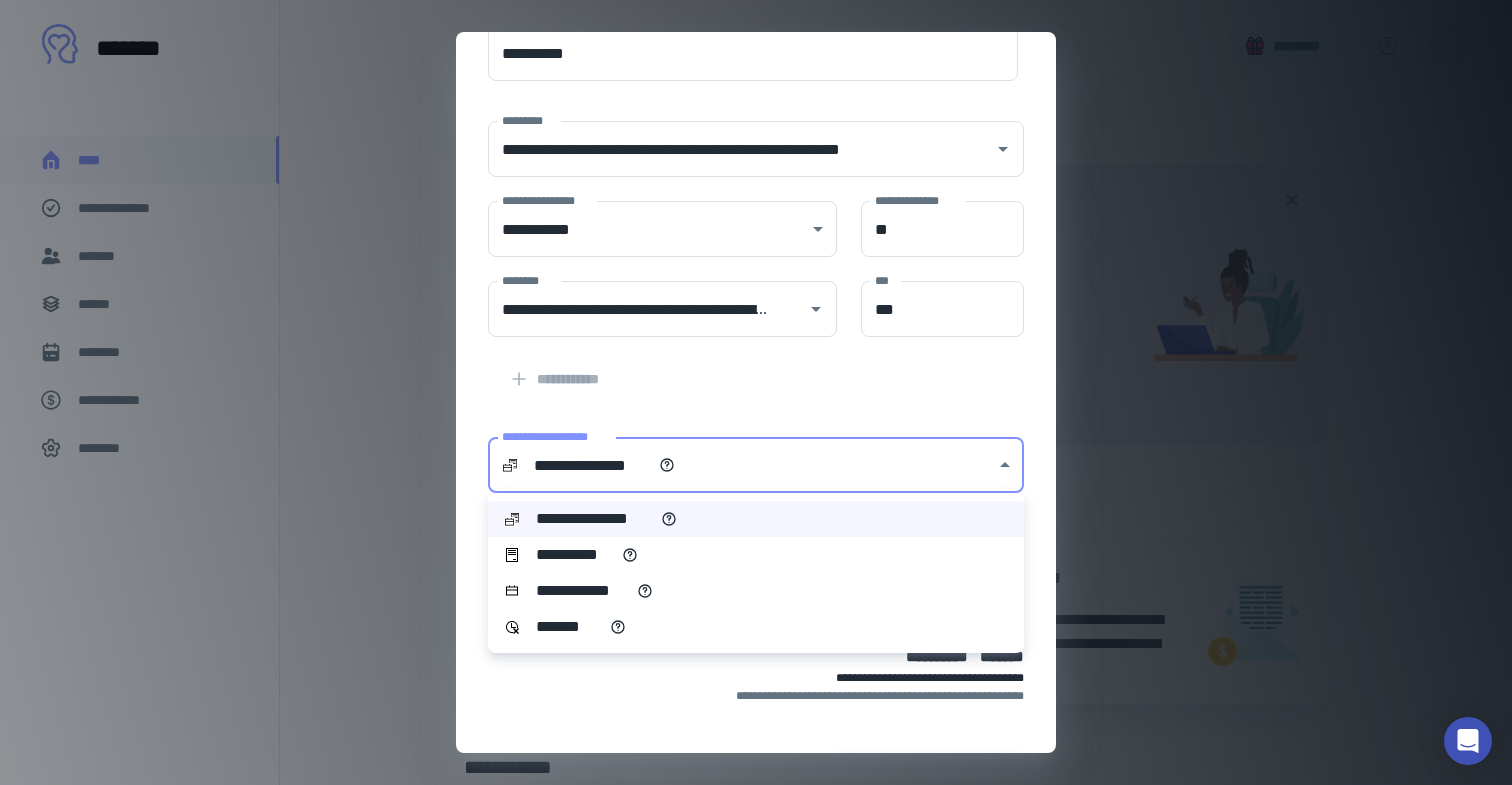 click on "**********" at bounding box center (756, 555) 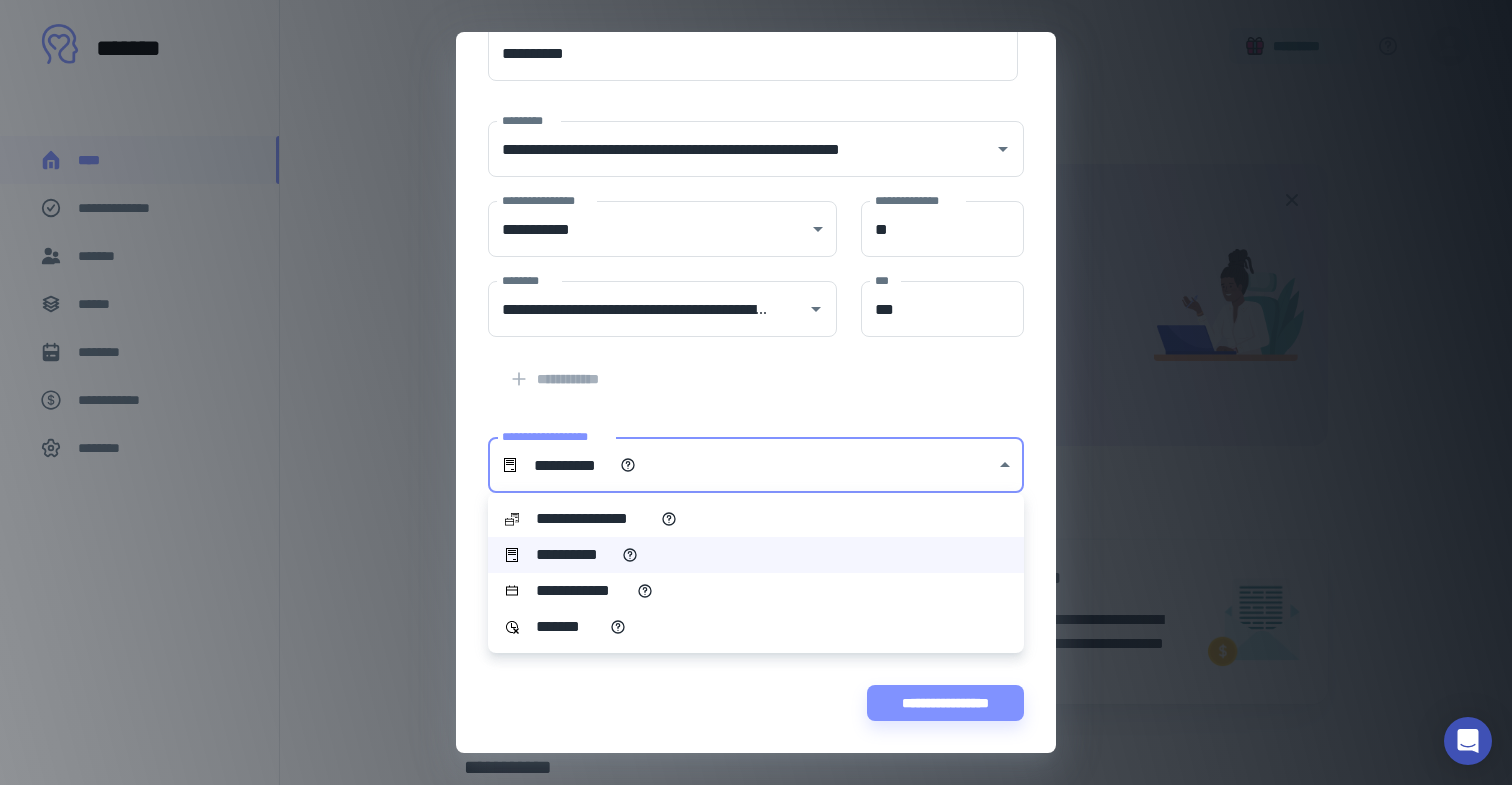 click on "**********" at bounding box center [756, 392] 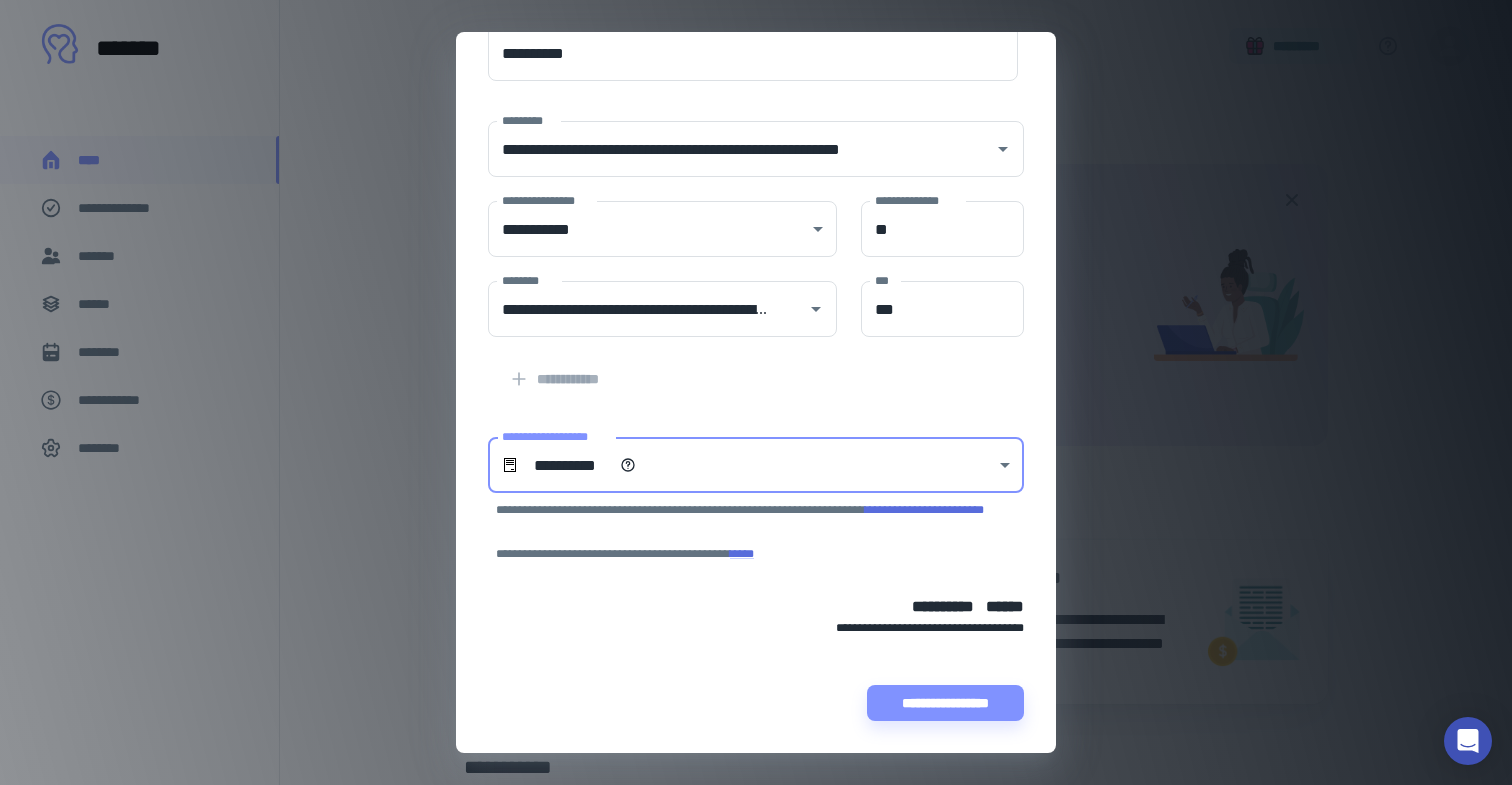 click on "**********" at bounding box center [924, 510] 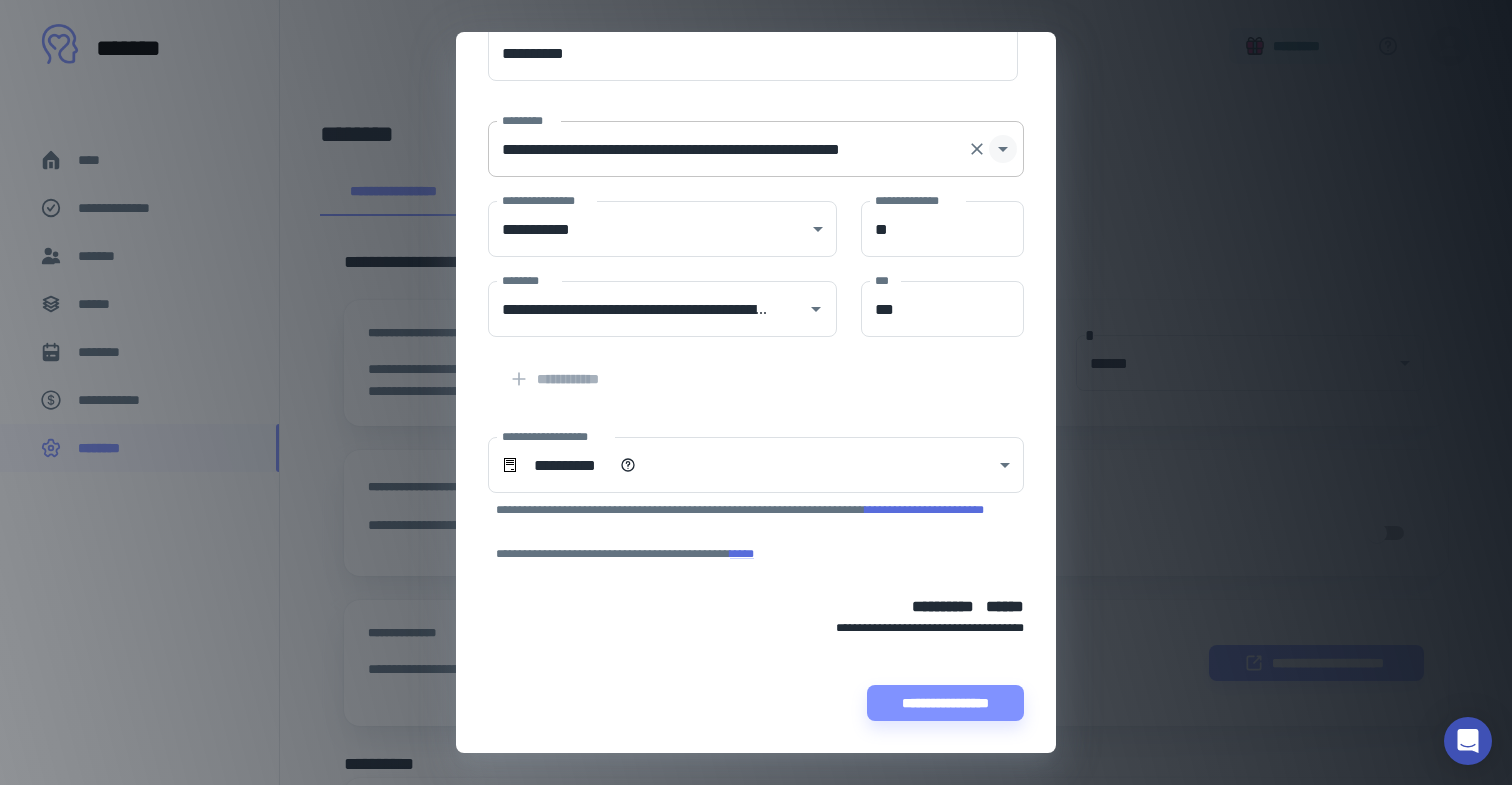 scroll, scrollTop: 0, scrollLeft: 0, axis: both 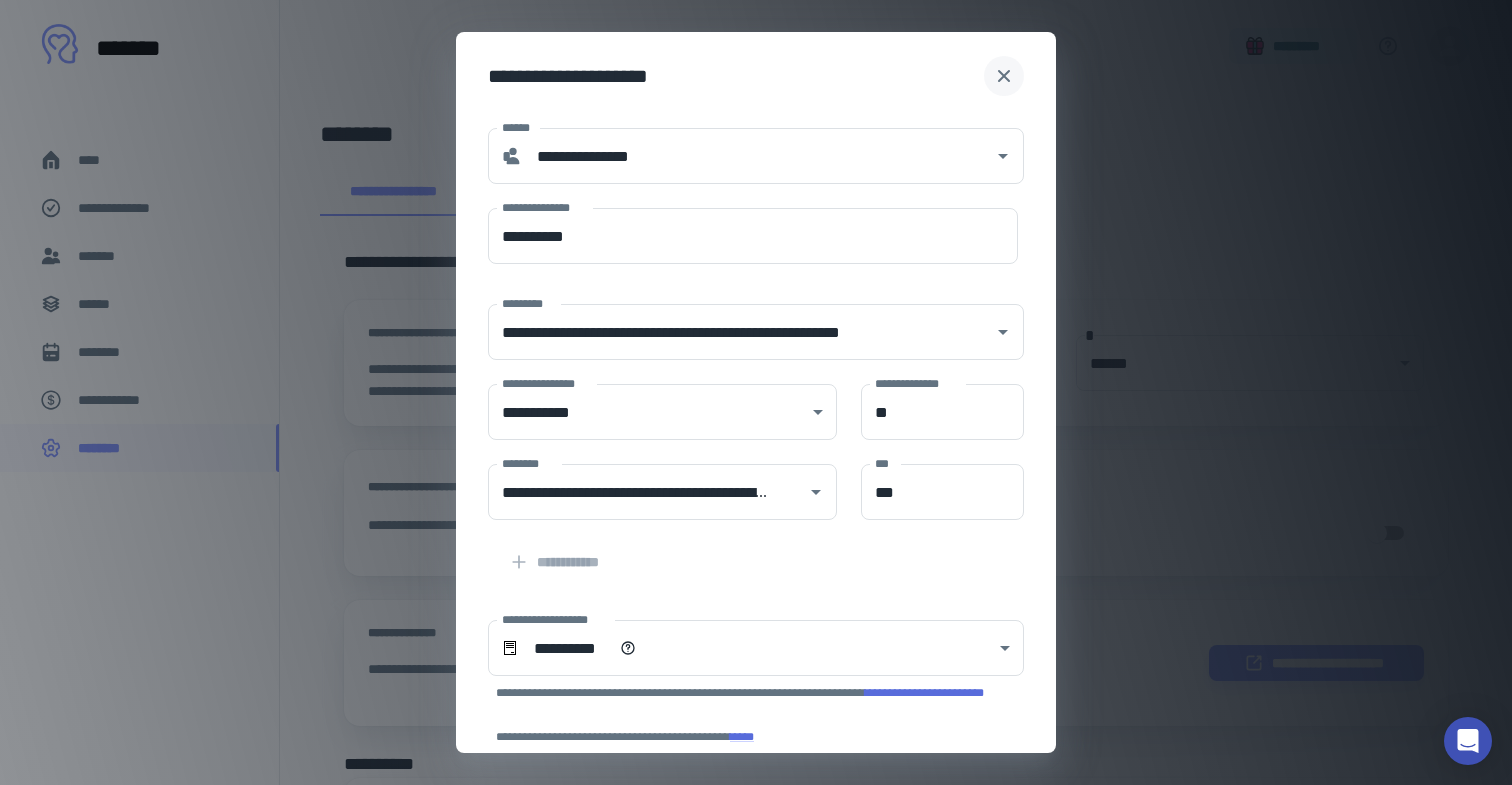 click 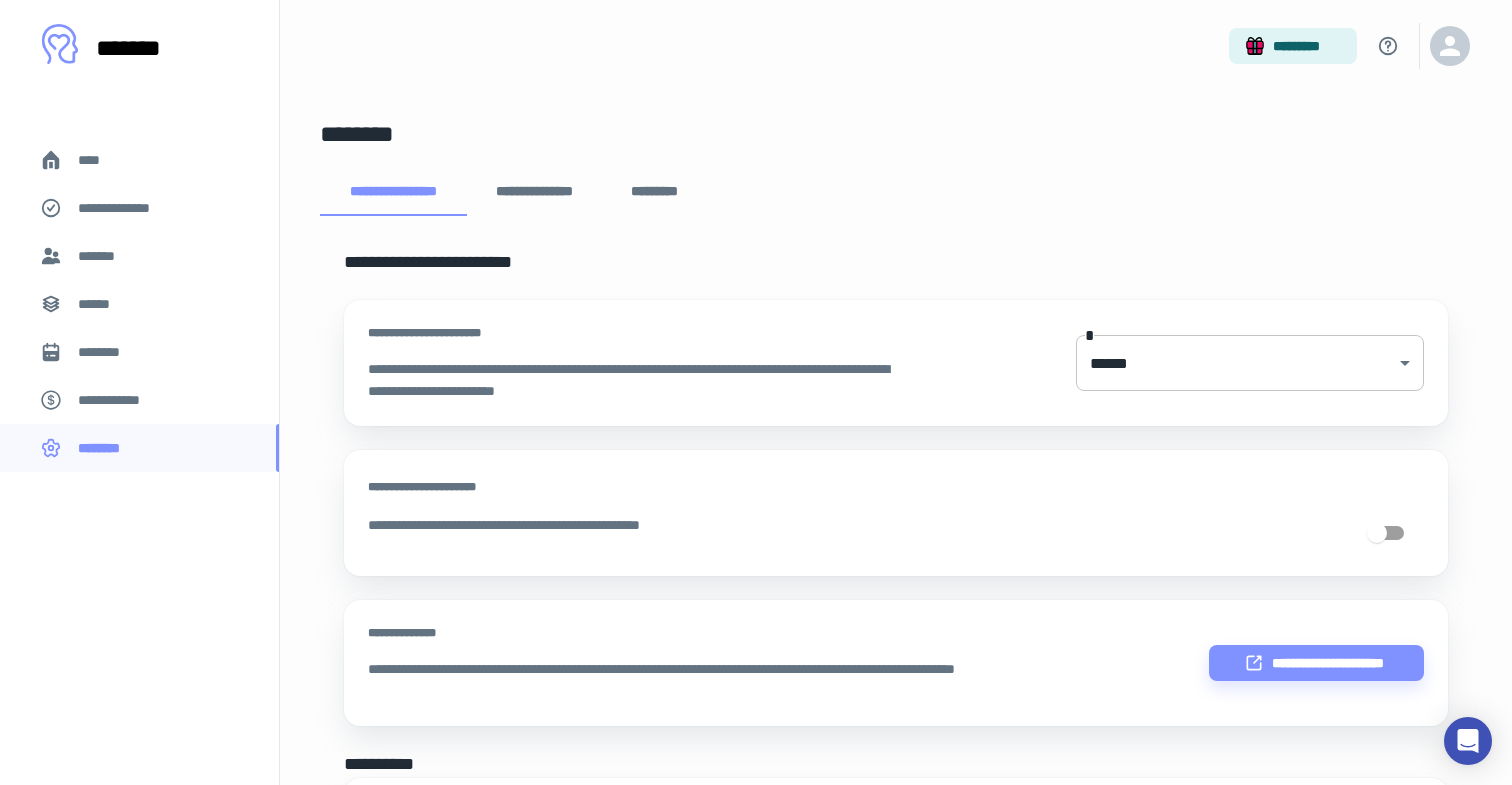 click on "**********" at bounding box center [756, 392] 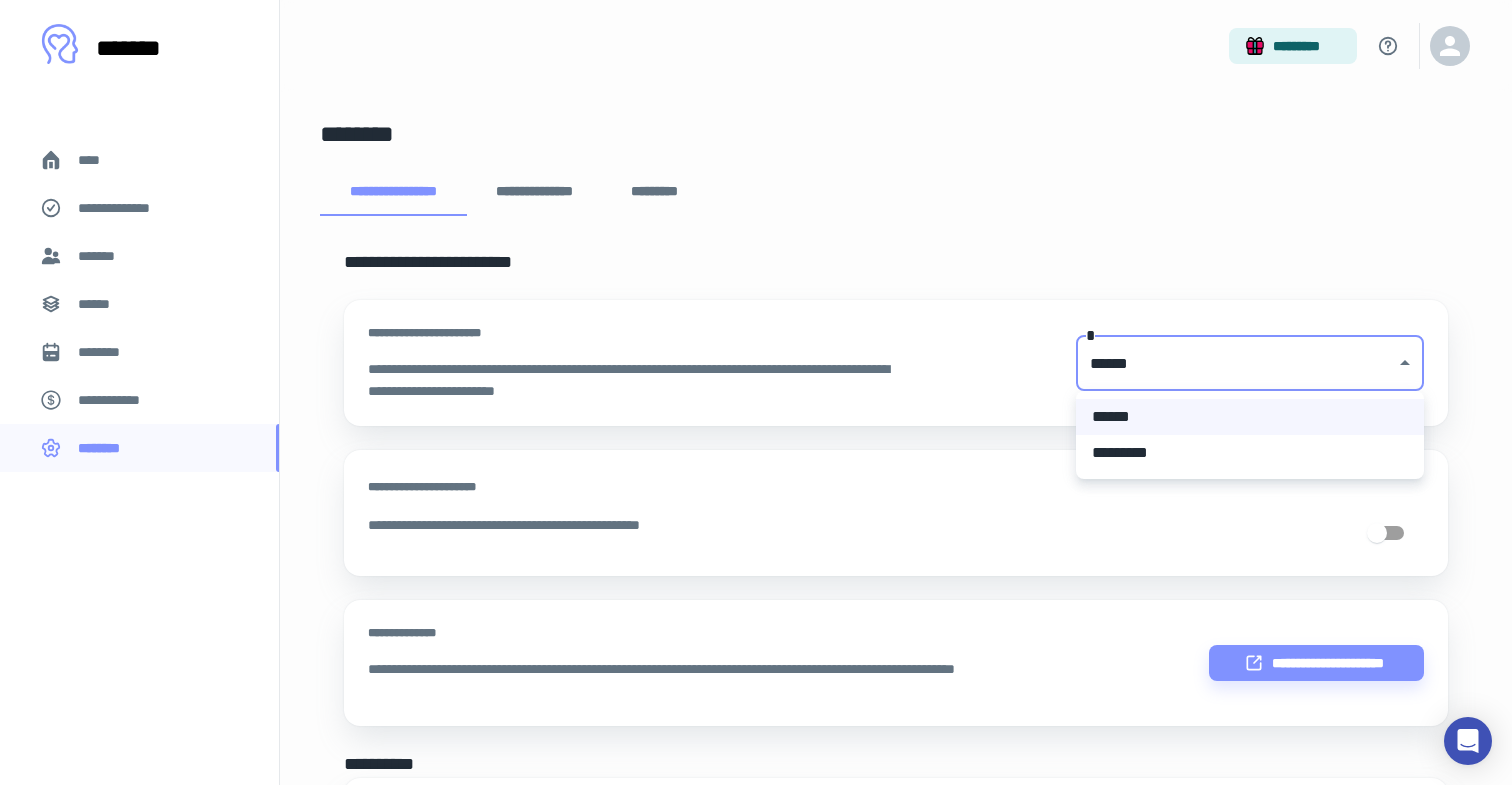 click at bounding box center [756, 392] 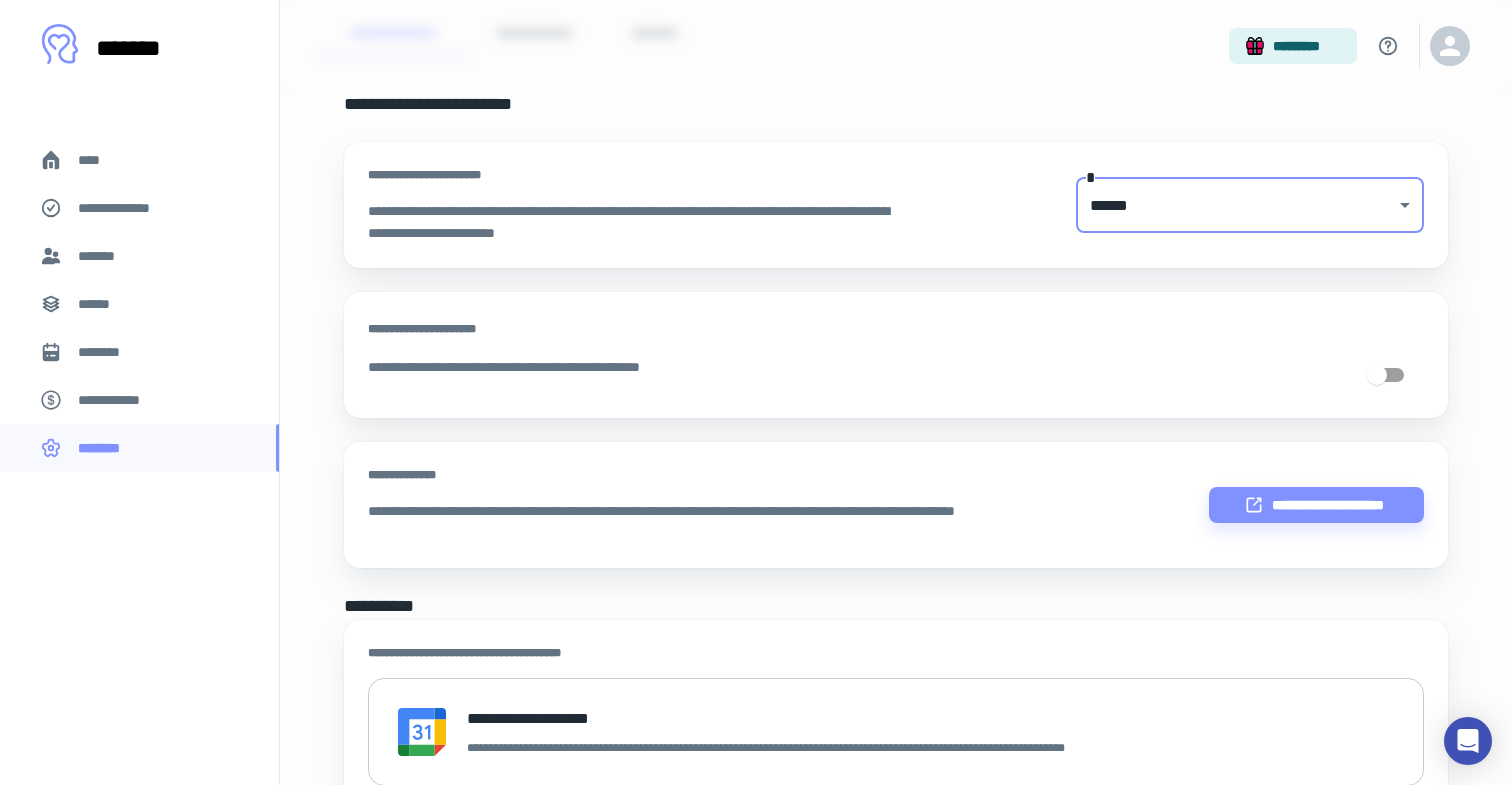 scroll, scrollTop: 0, scrollLeft: 0, axis: both 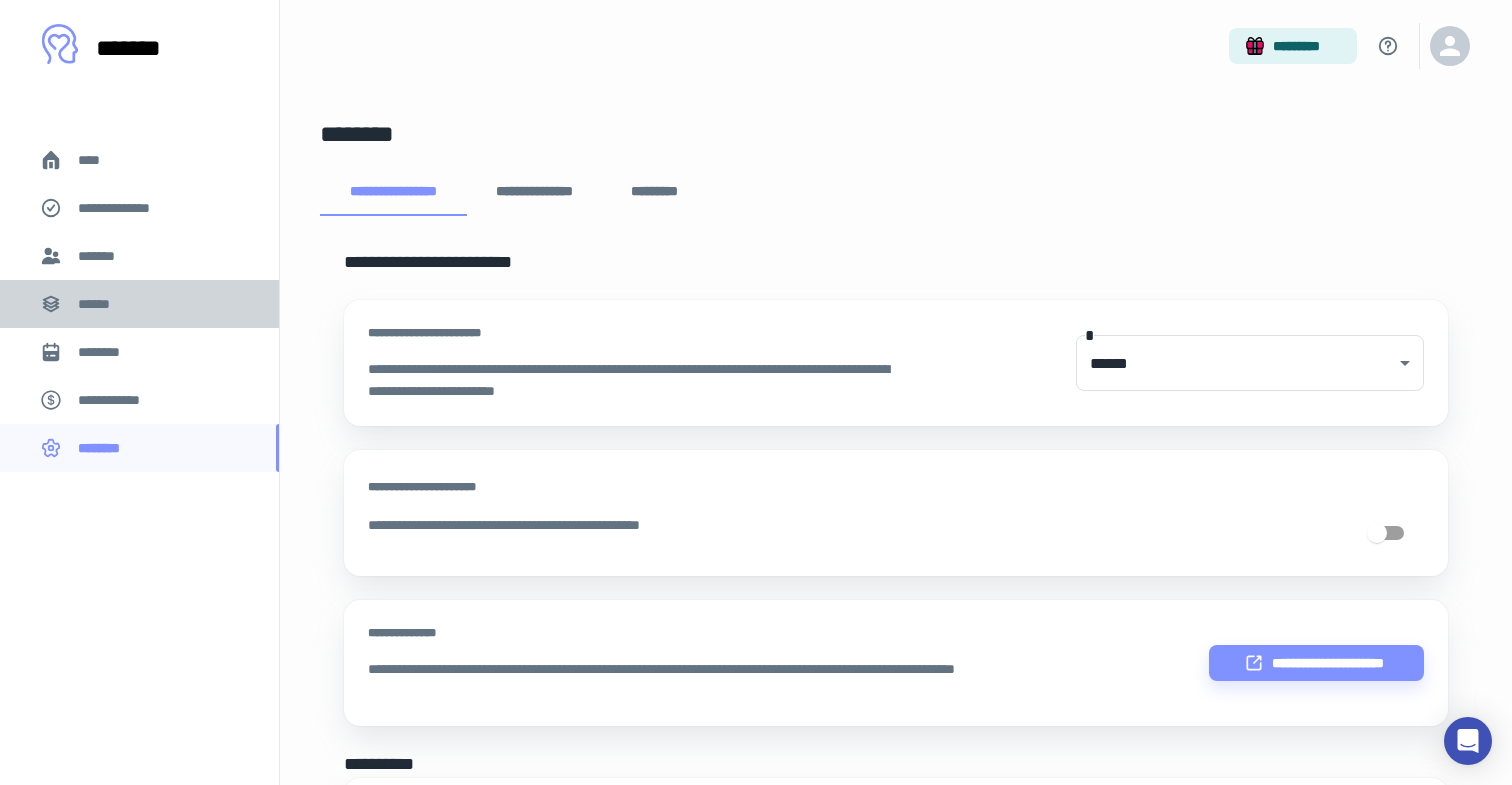 click on "******" at bounding box center (139, 304) 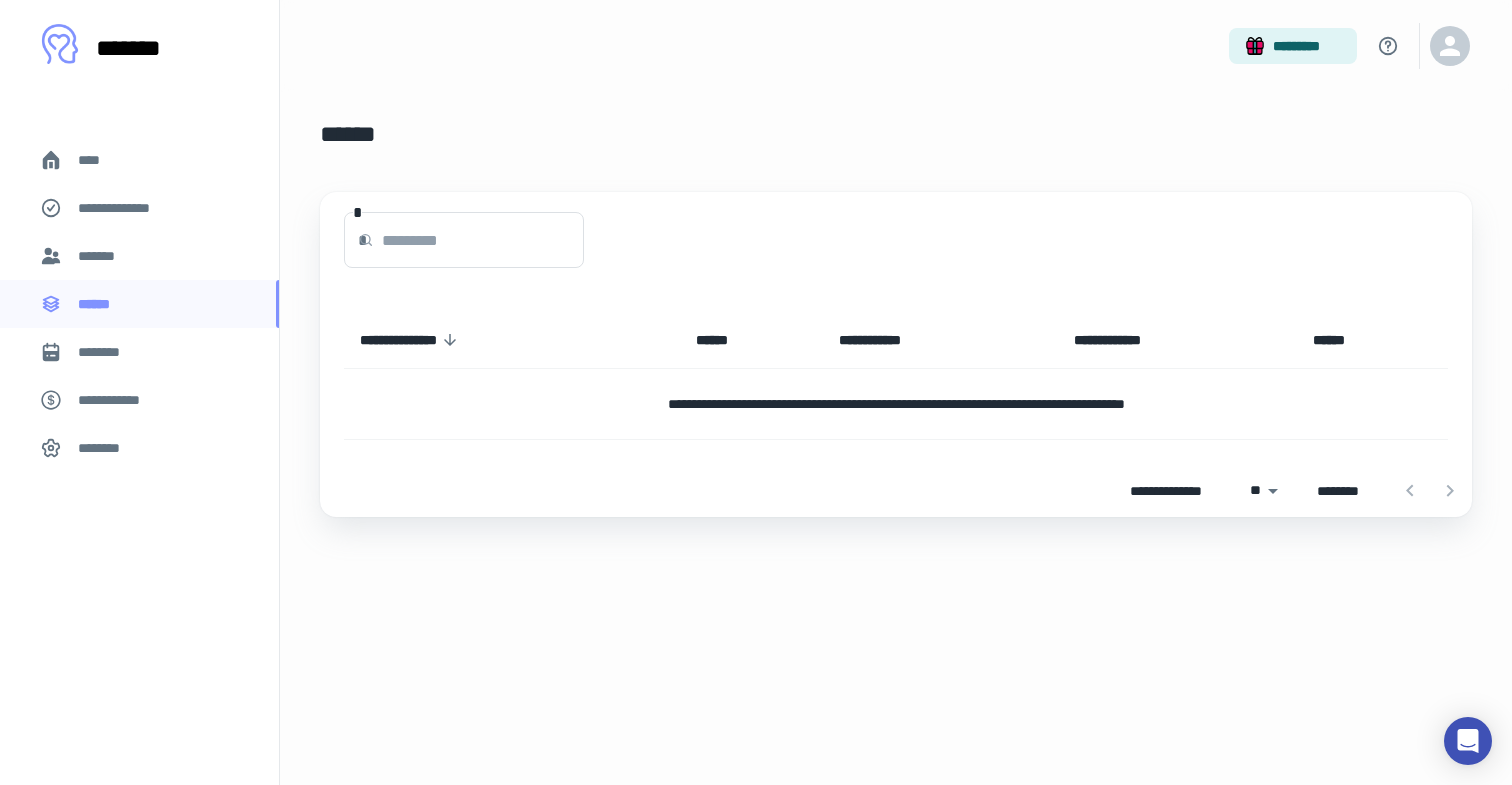 click at bounding box center [483, 240] 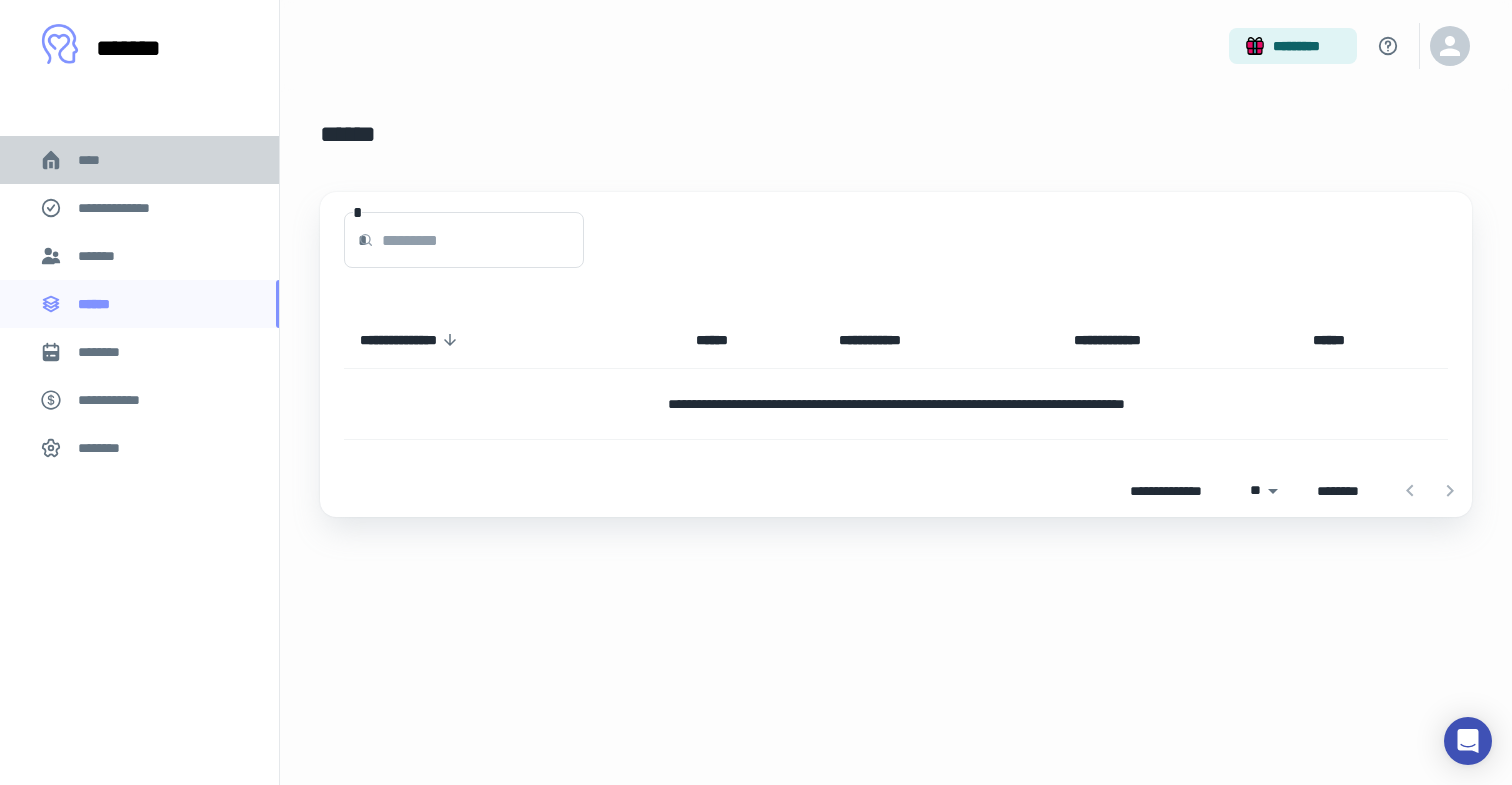 click on "****" at bounding box center (139, 160) 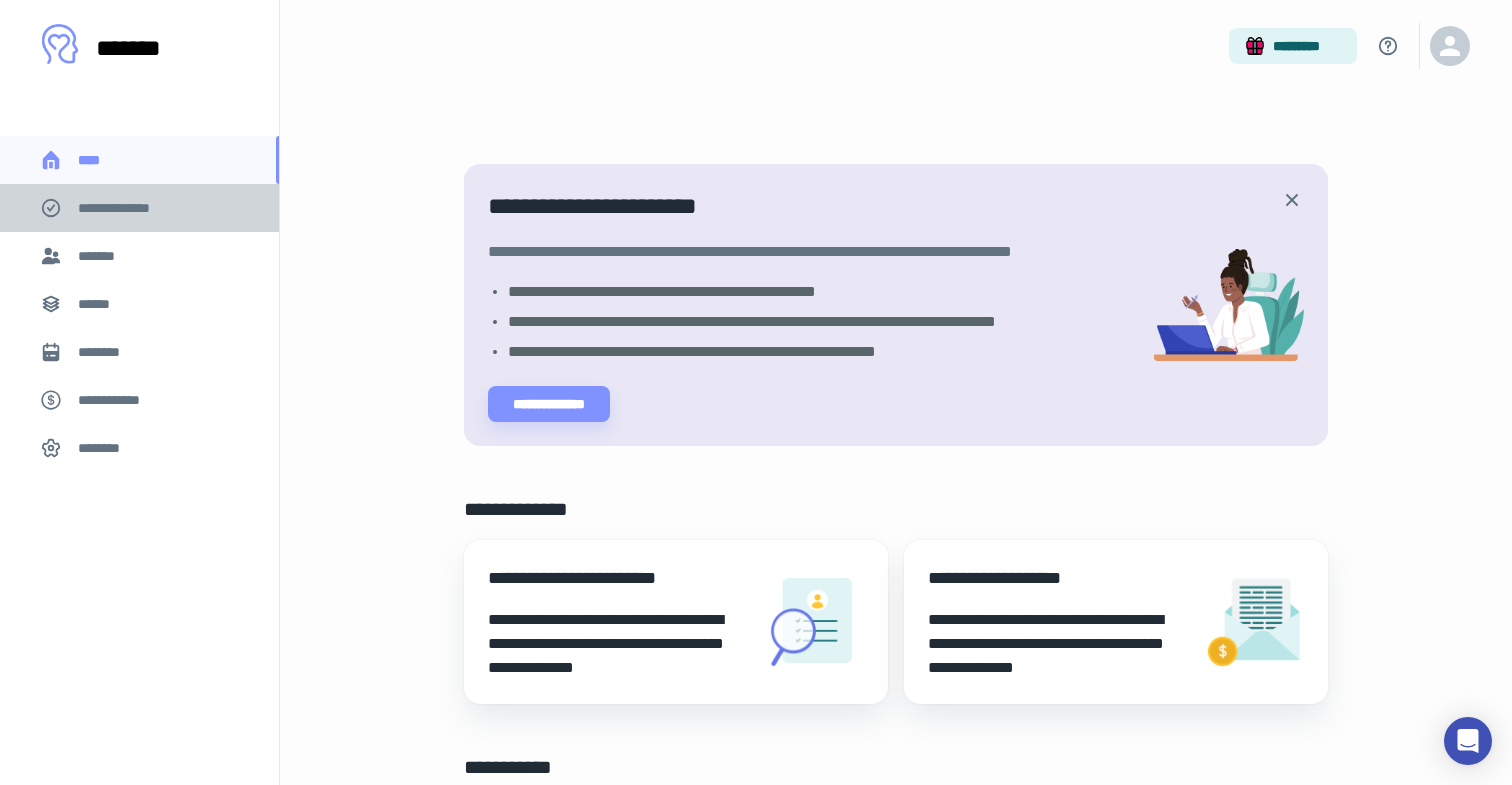 click on "**********" at bounding box center [127, 208] 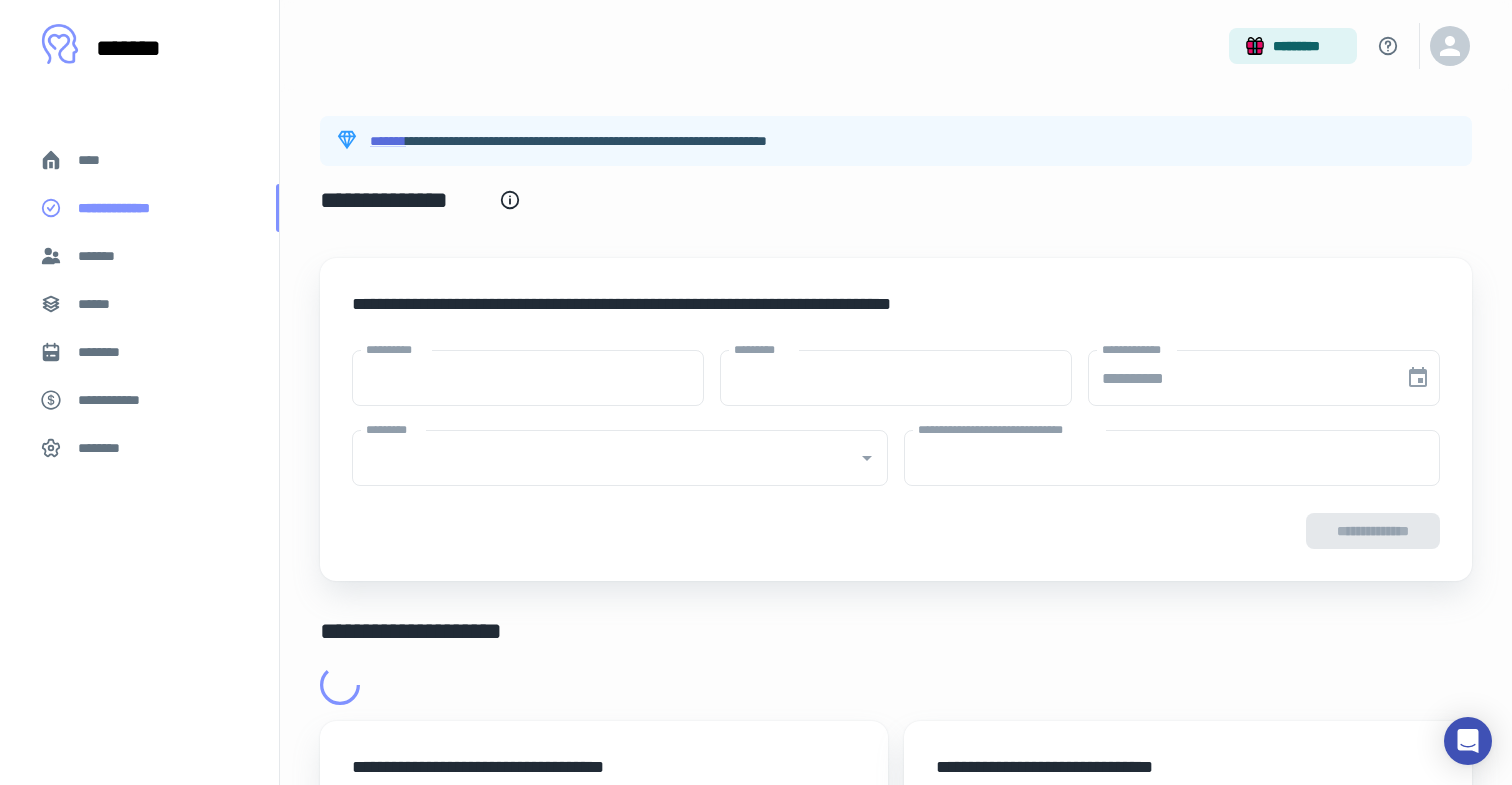 type on "****" 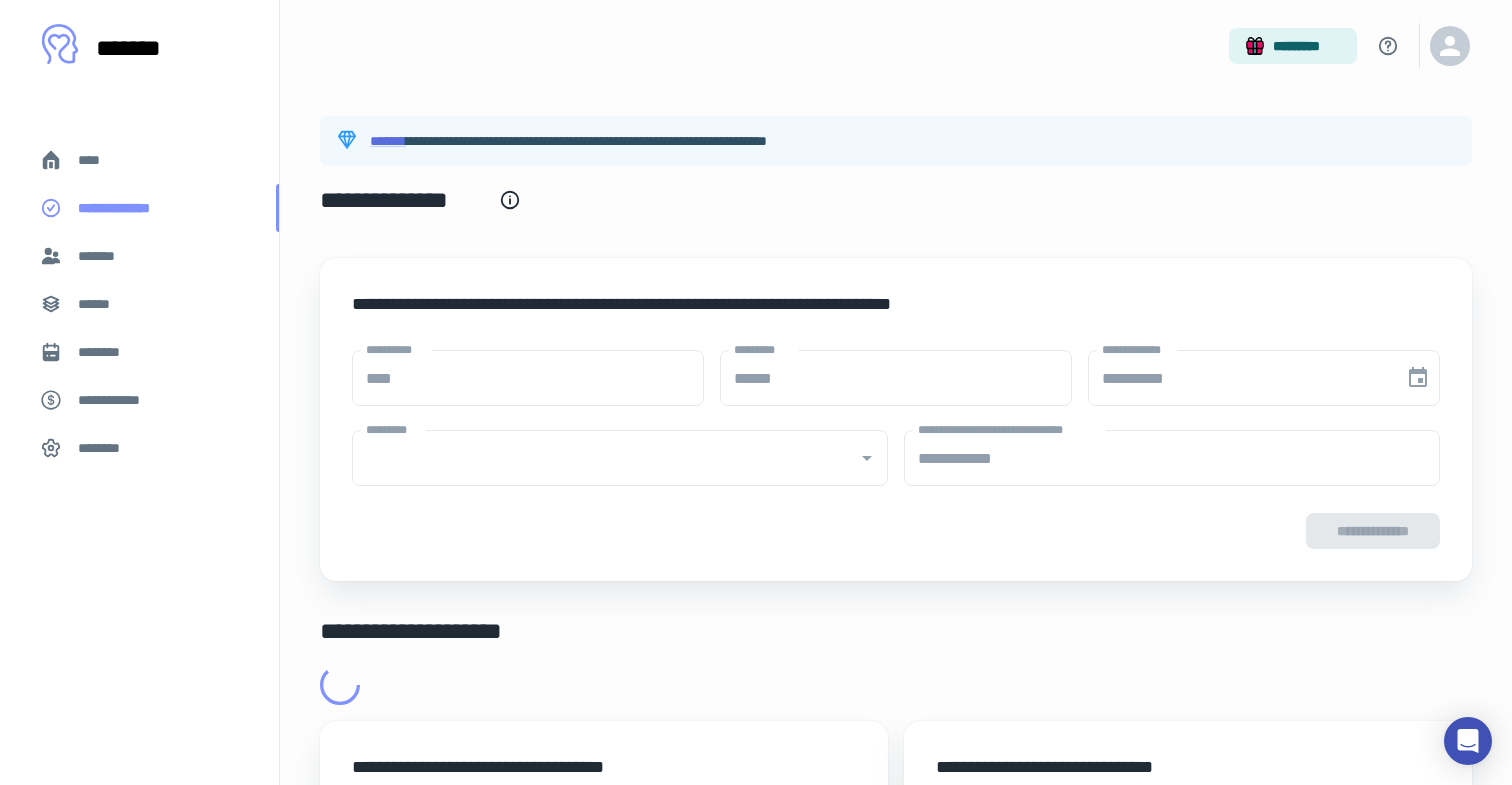 type on "**********" 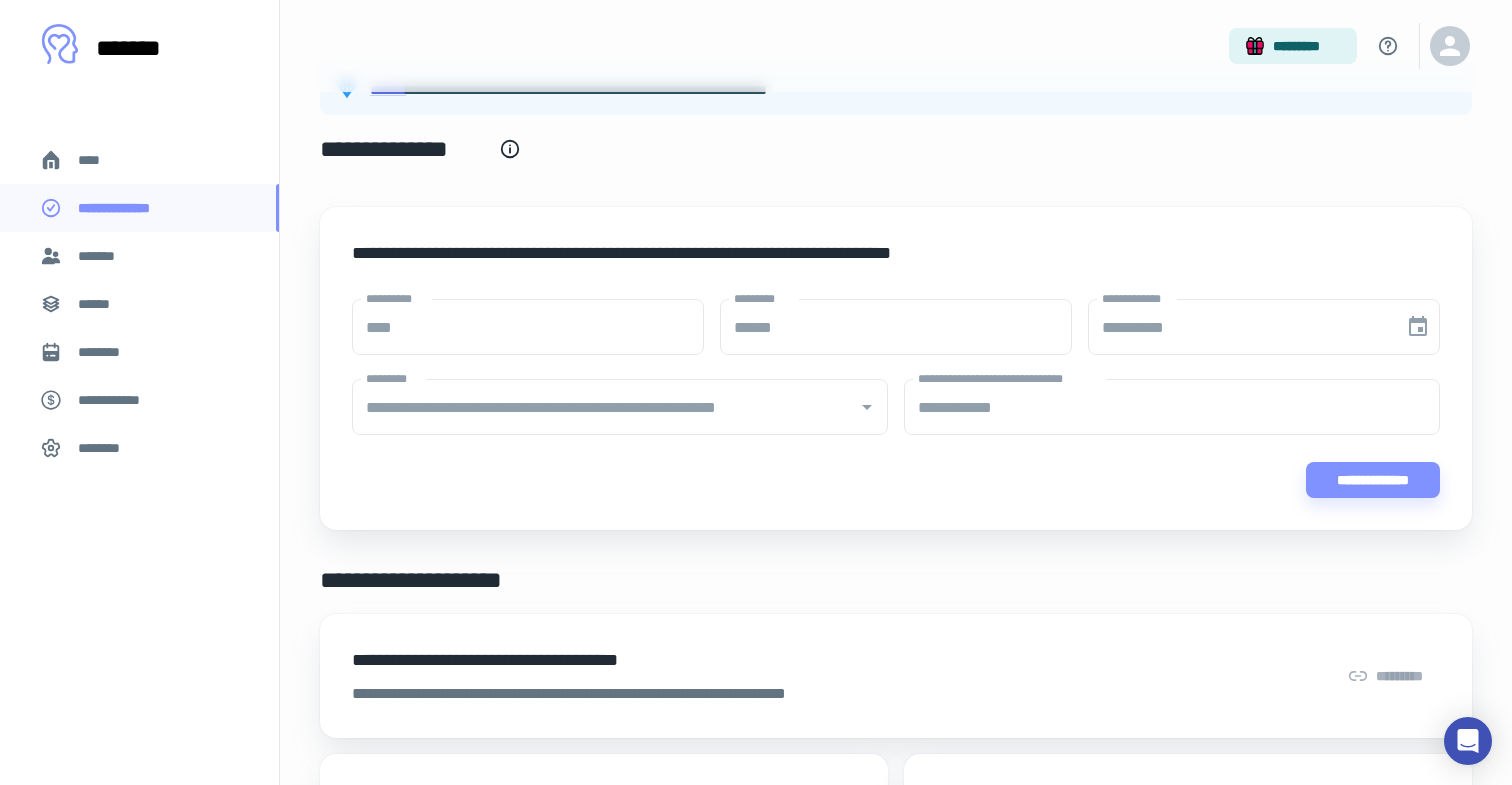 scroll, scrollTop: 0, scrollLeft: 0, axis: both 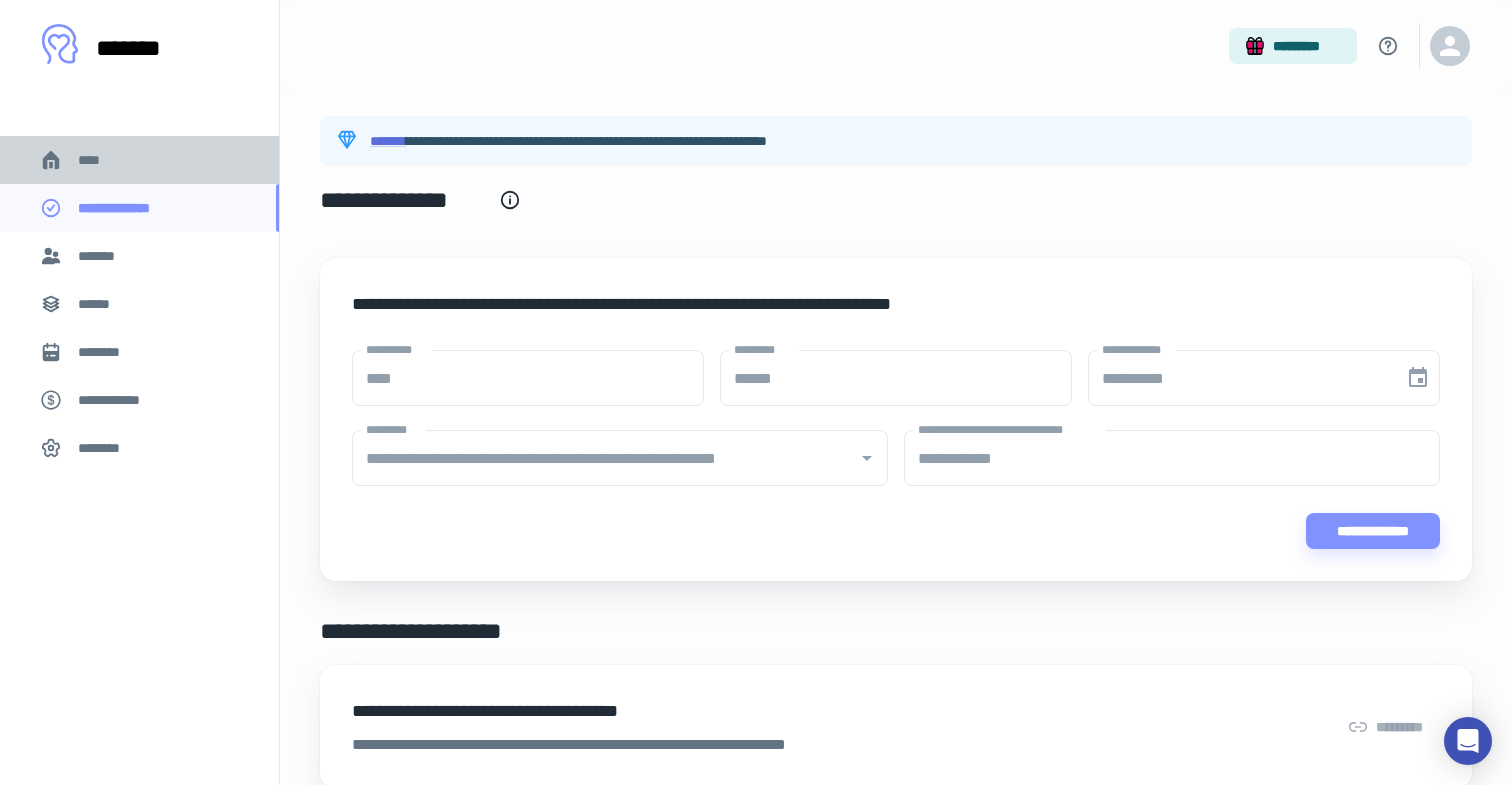 click on "****" at bounding box center (97, 160) 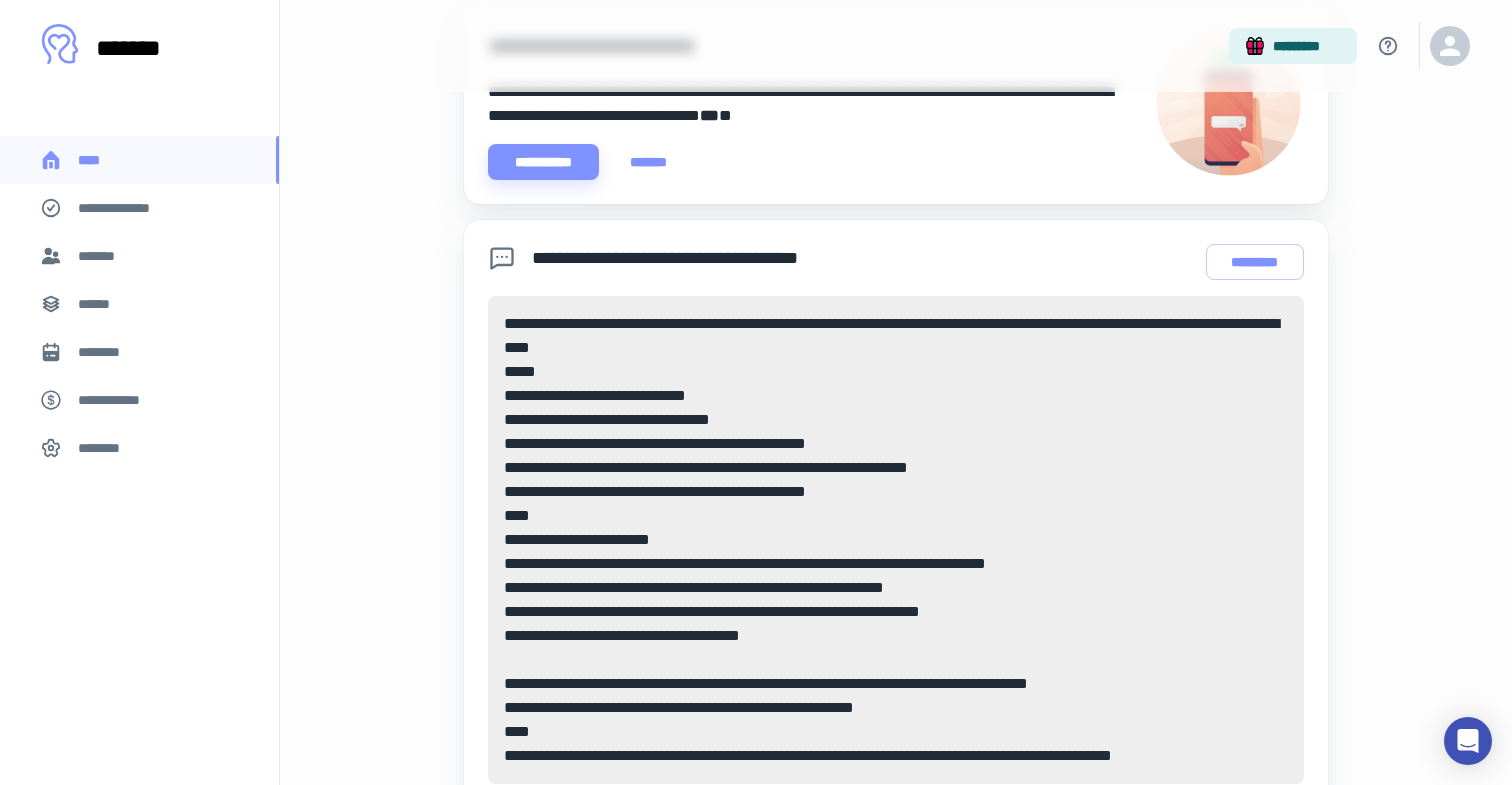 scroll, scrollTop: 897, scrollLeft: 0, axis: vertical 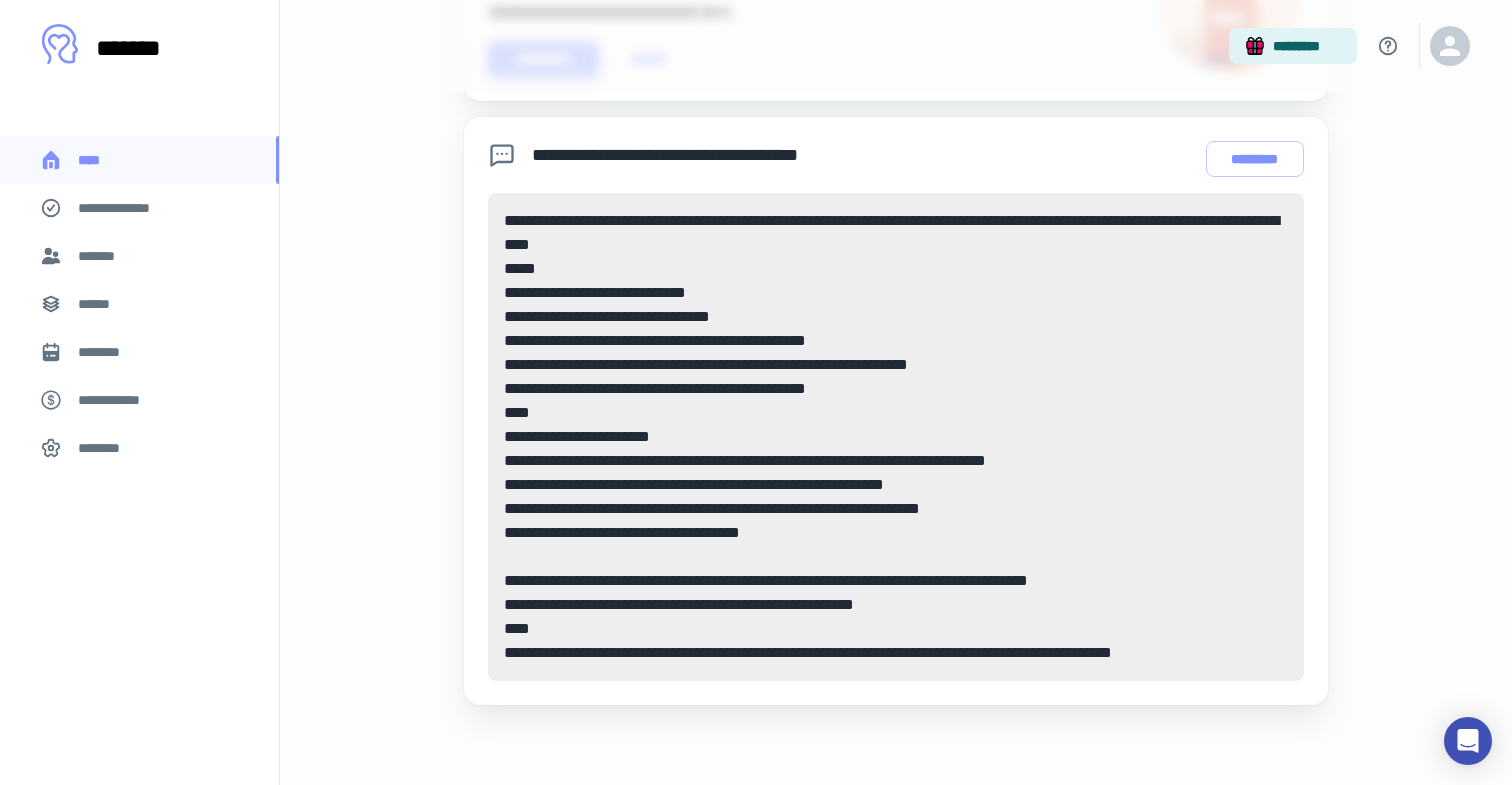 click on "********" at bounding box center [139, 352] 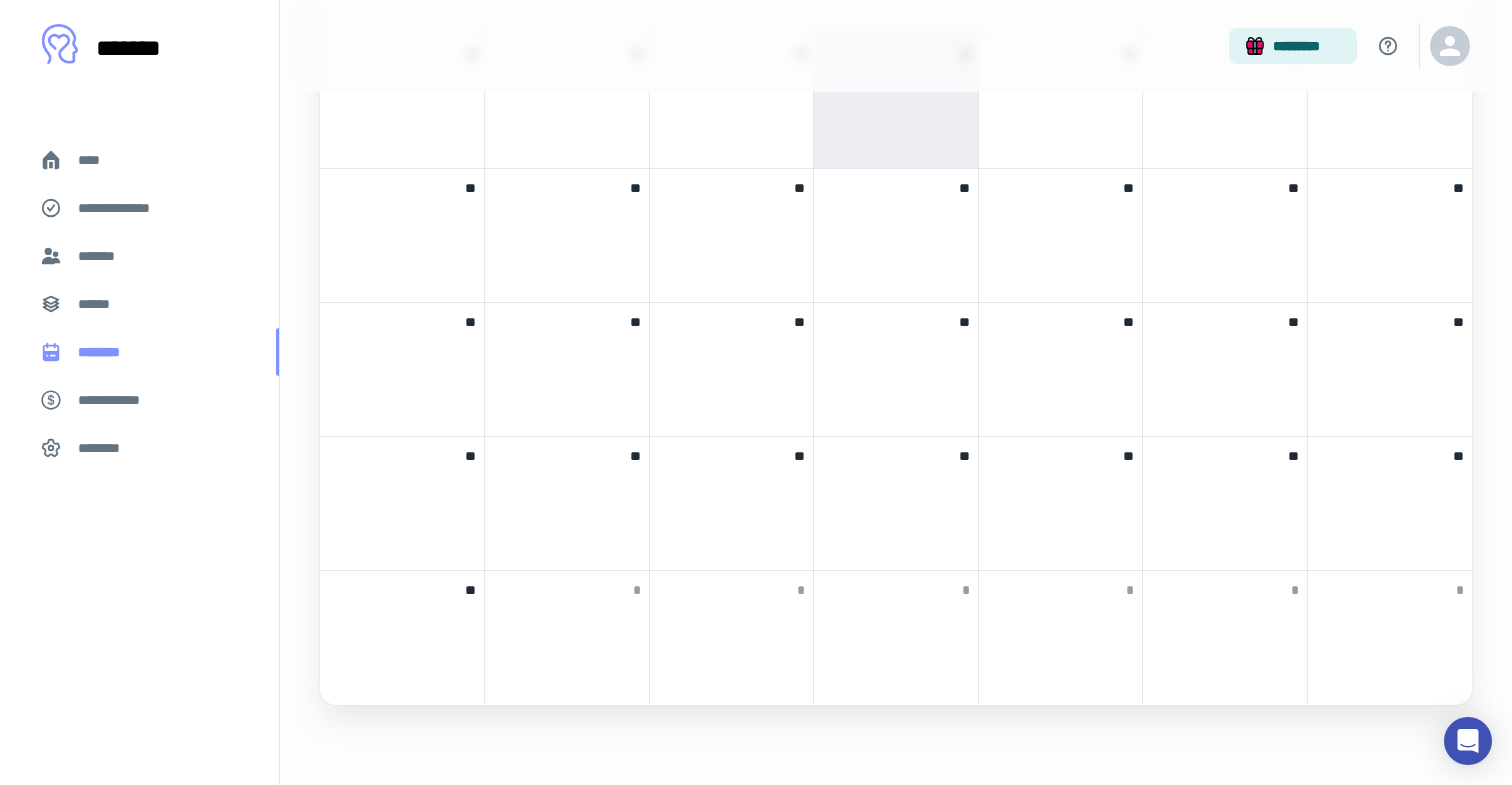 scroll, scrollTop: 0, scrollLeft: 0, axis: both 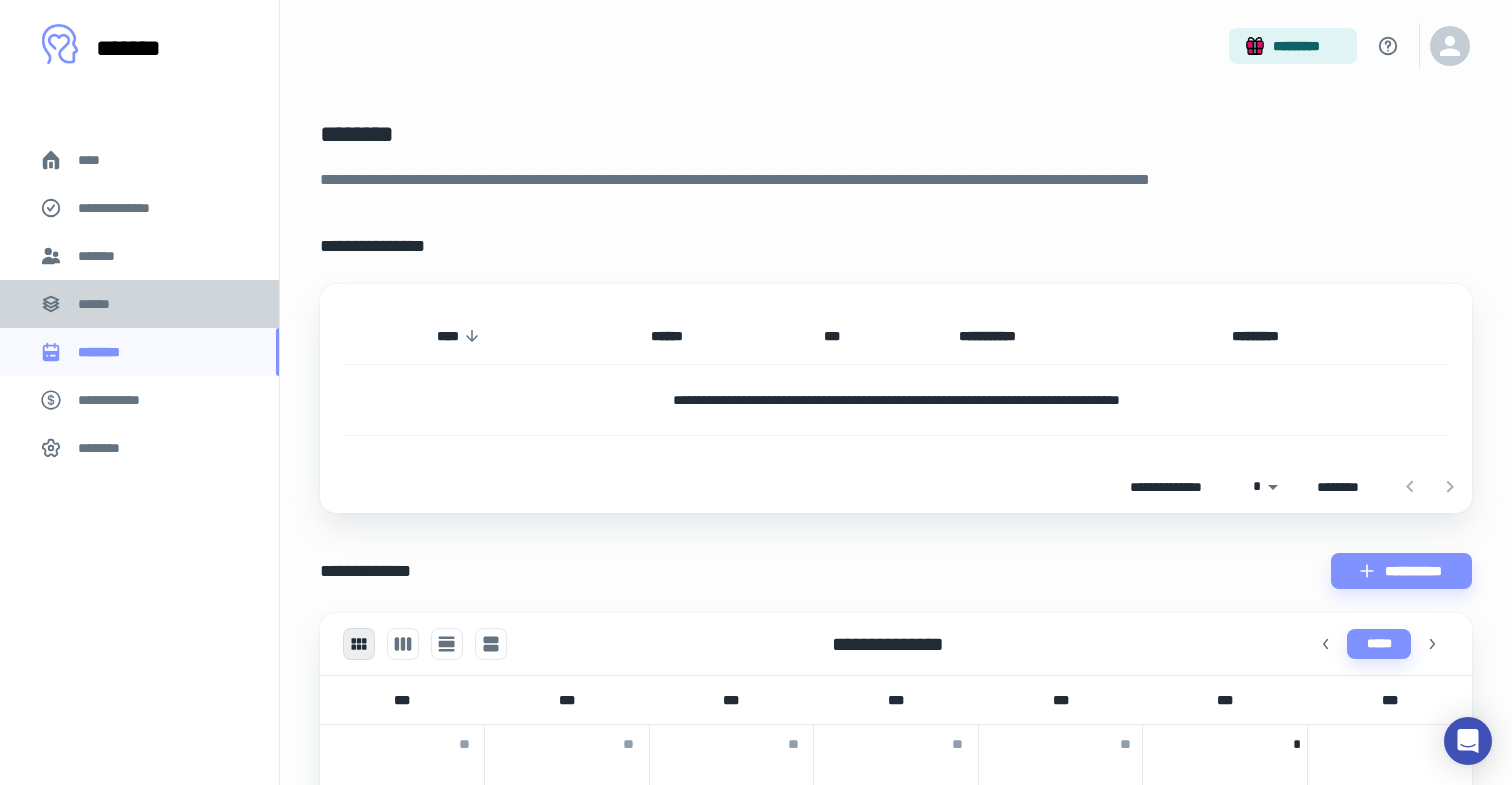 click on "******" at bounding box center [139, 304] 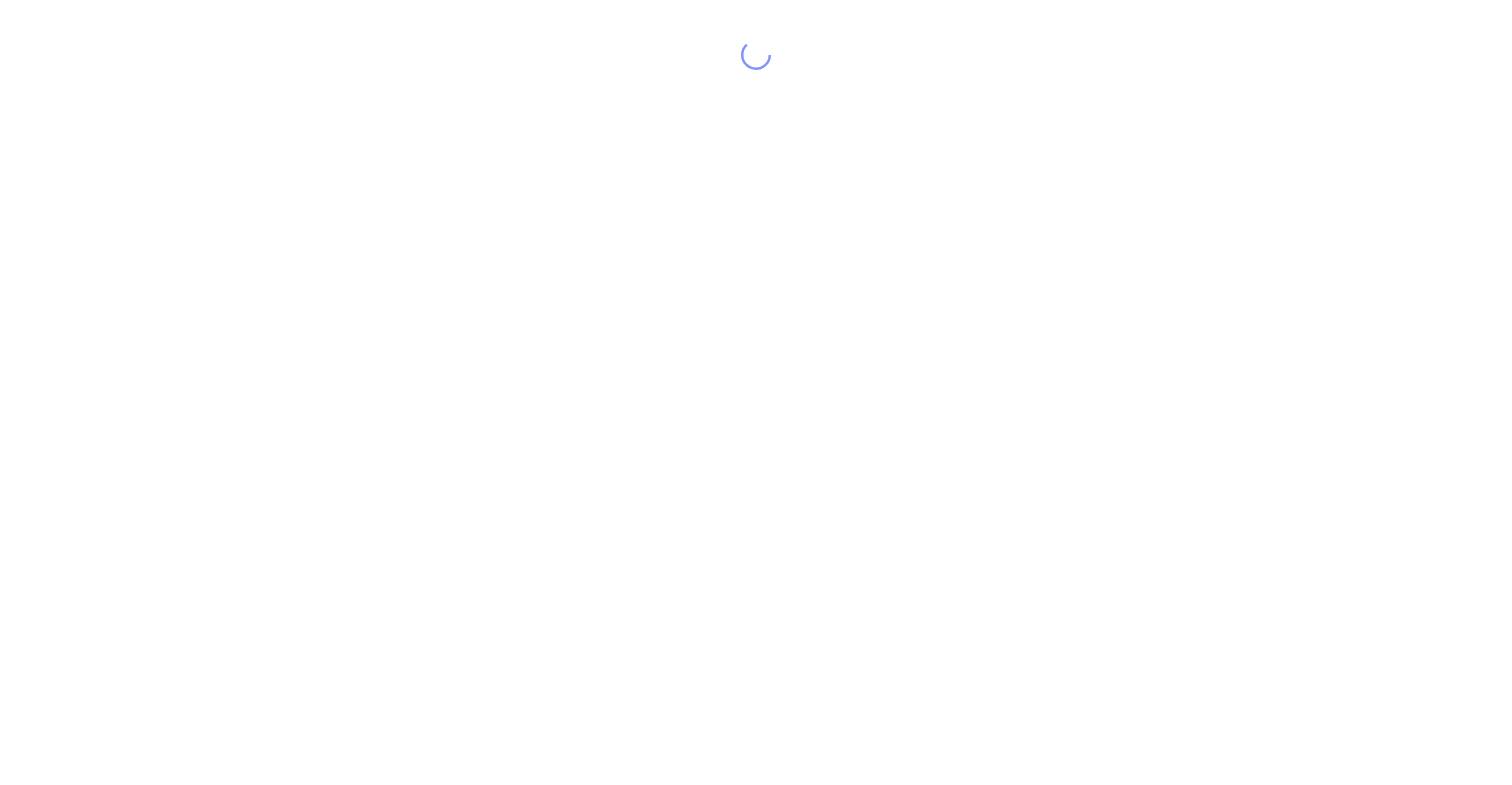 scroll, scrollTop: 0, scrollLeft: 0, axis: both 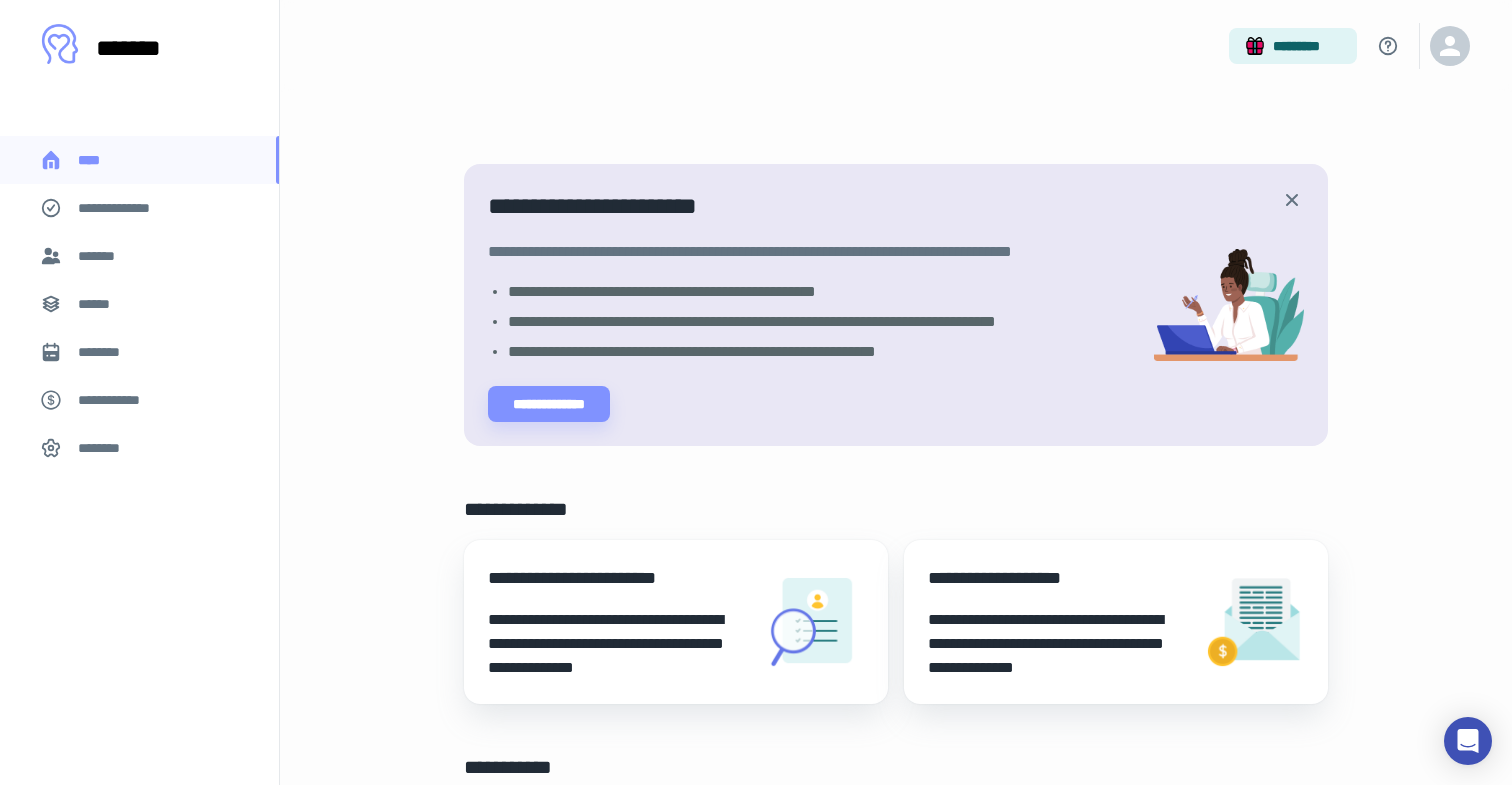 click on "*******" at bounding box center [100, 256] 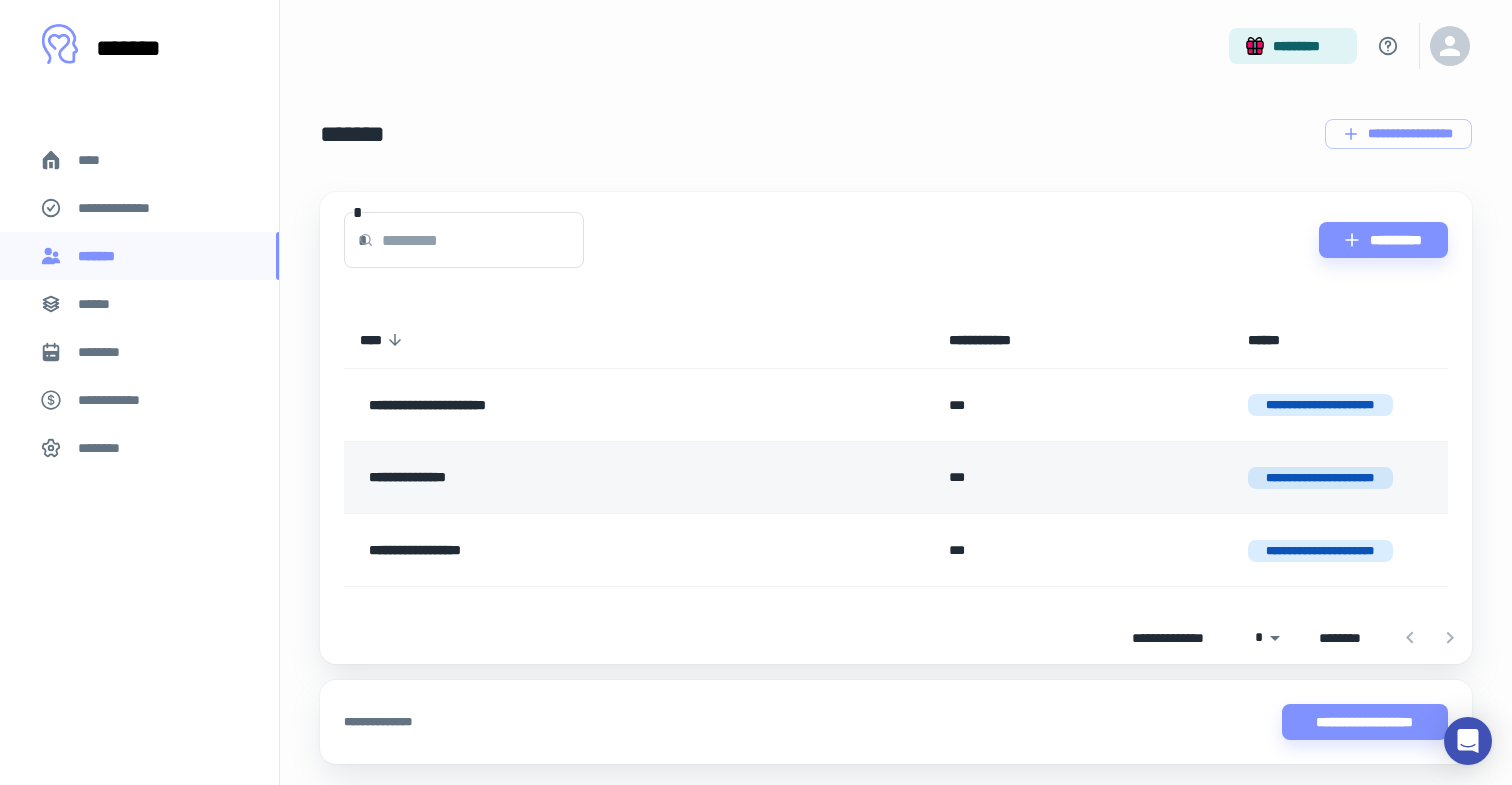 click on "**********" at bounding box center (1321, 478) 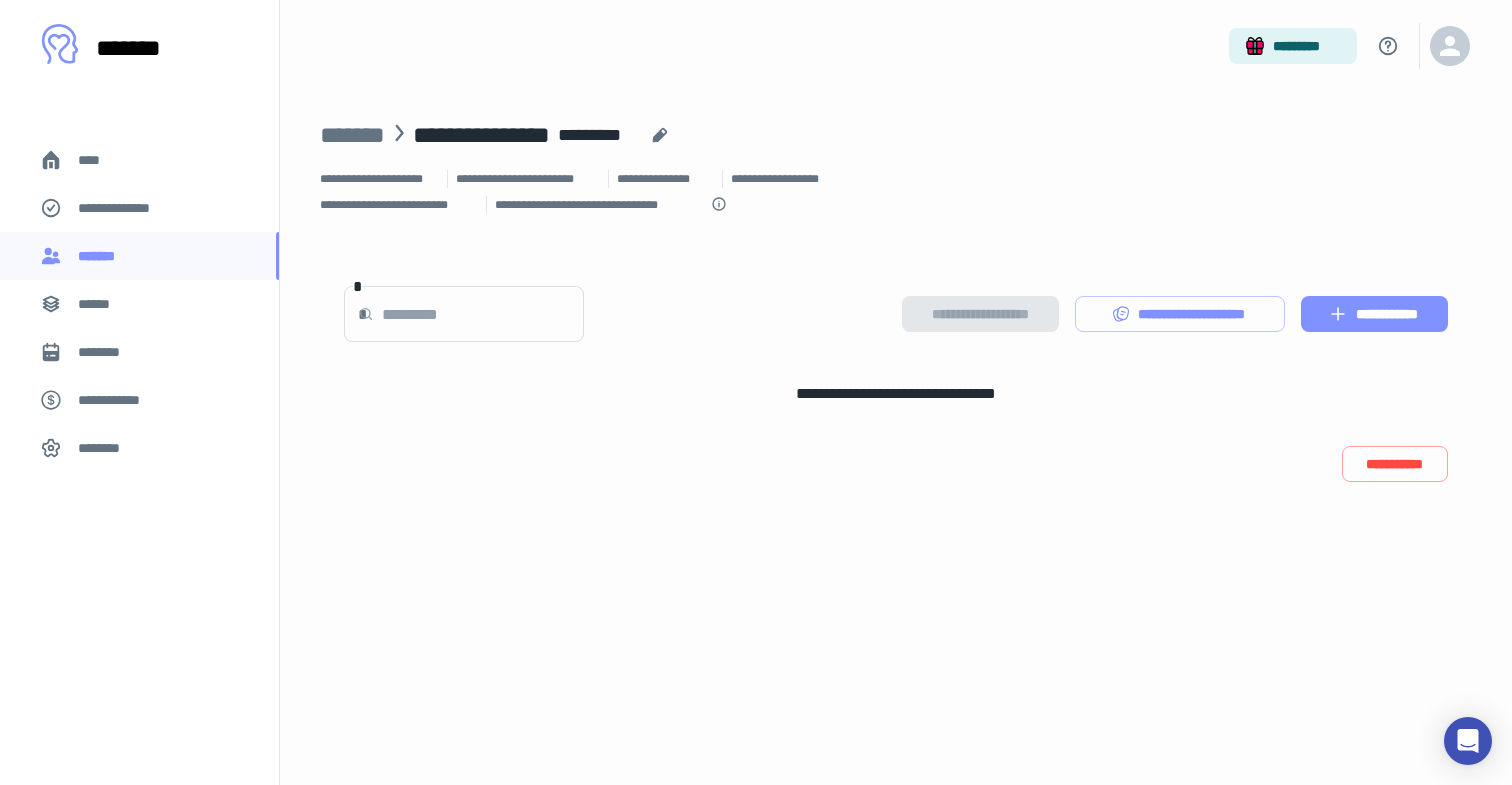 click on "**********" at bounding box center (1374, 314) 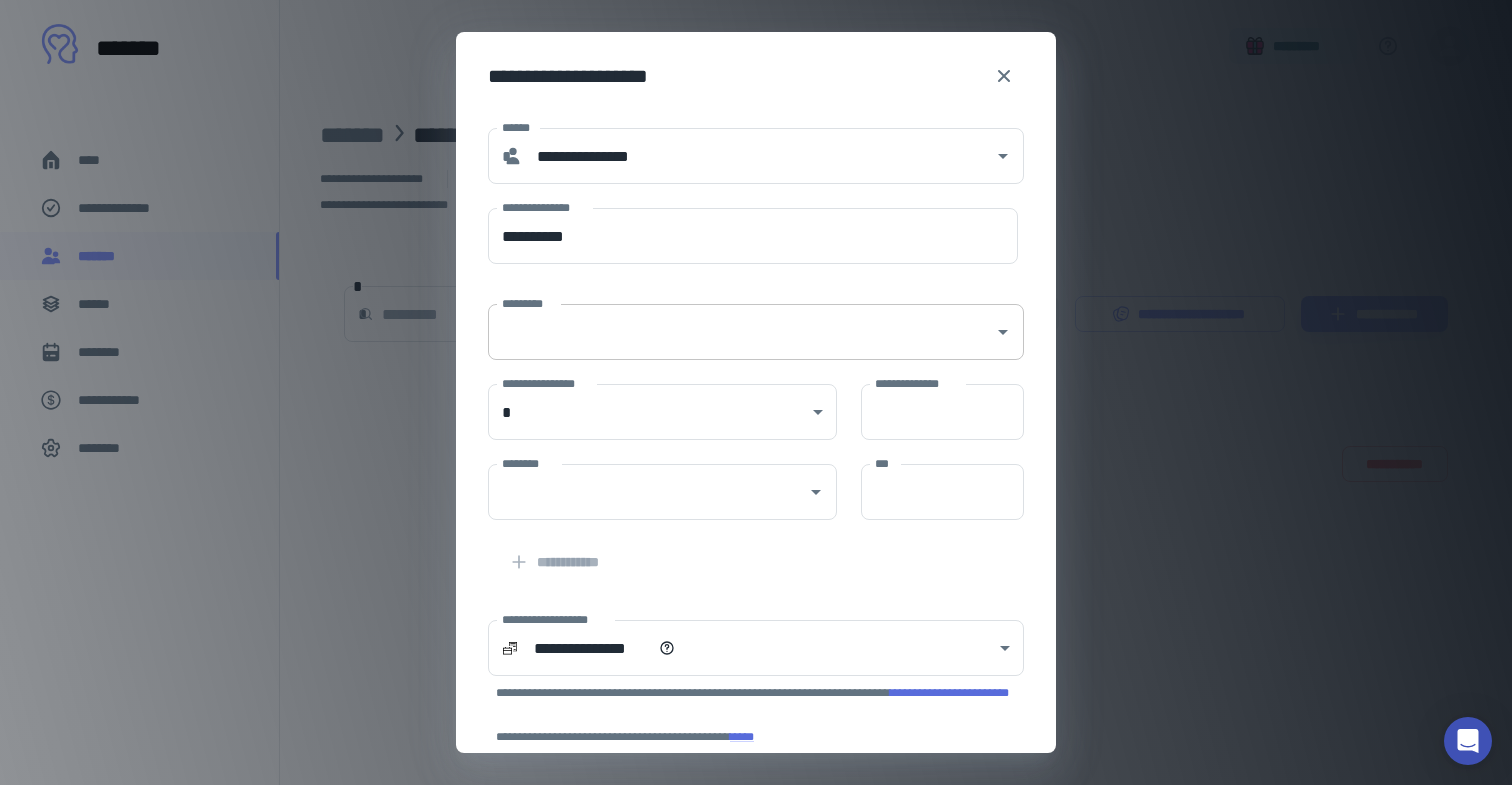 click on "*********" at bounding box center (741, 332) 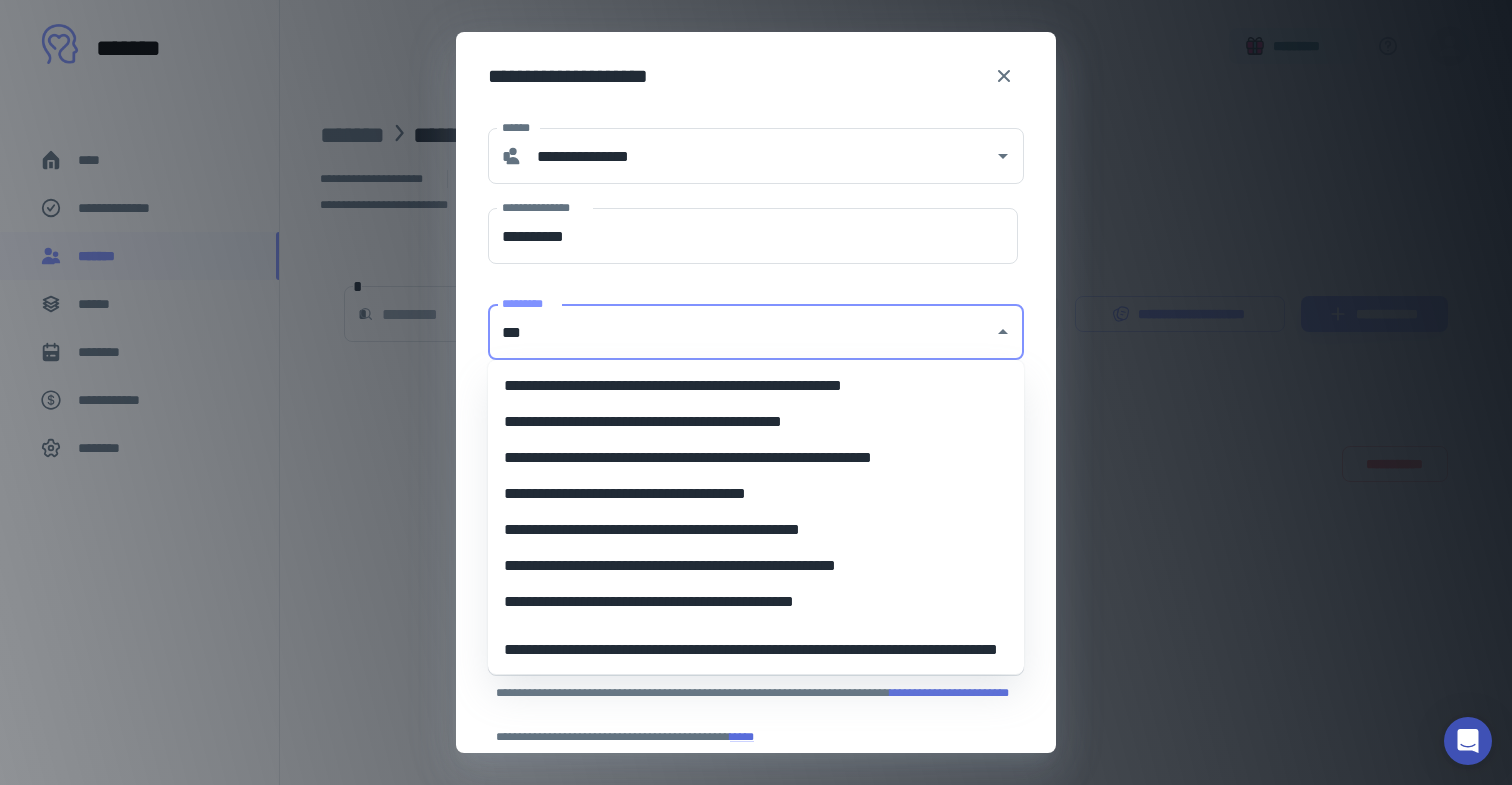 click on "**********" at bounding box center [756, 386] 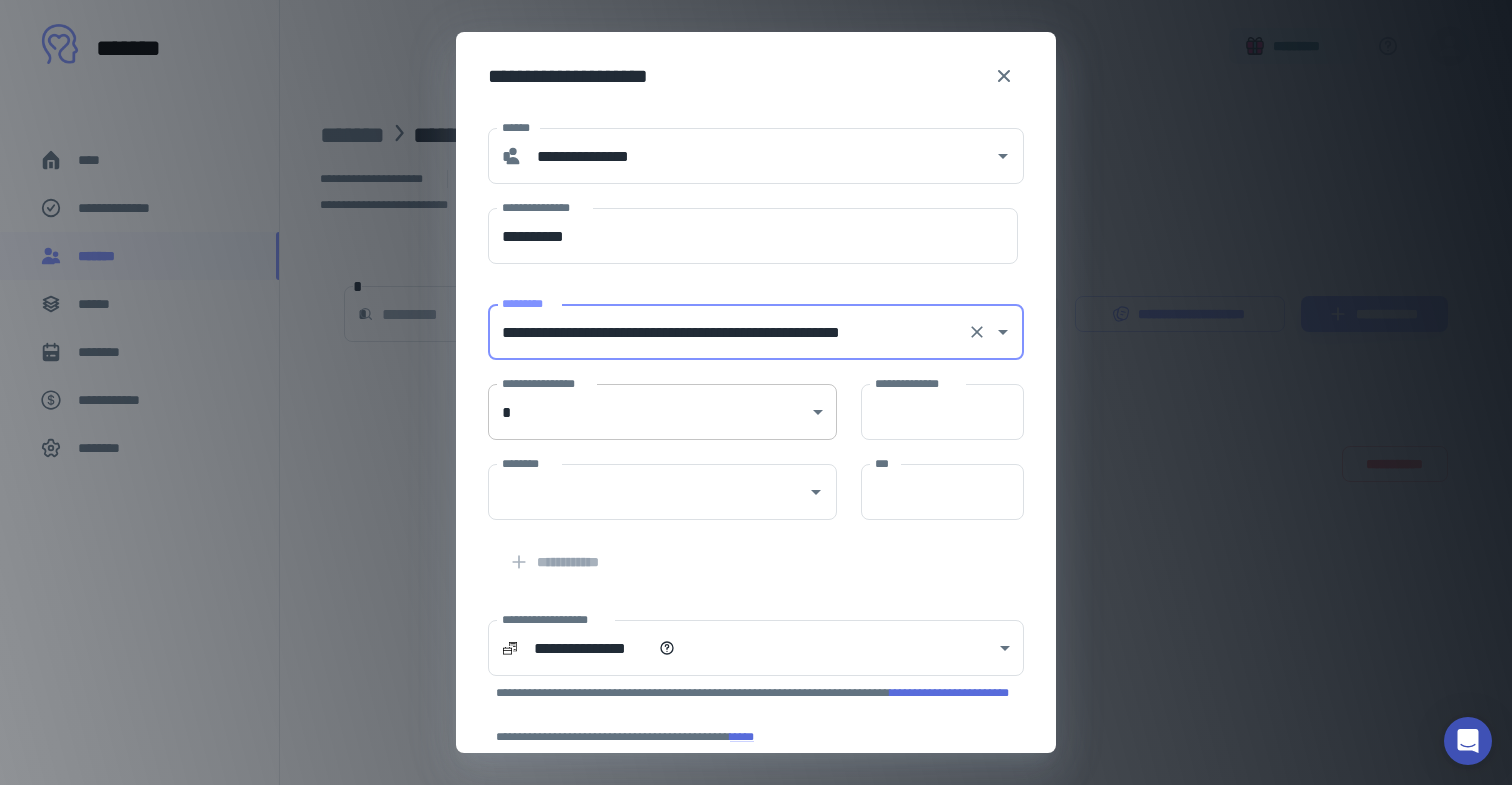 type on "**********" 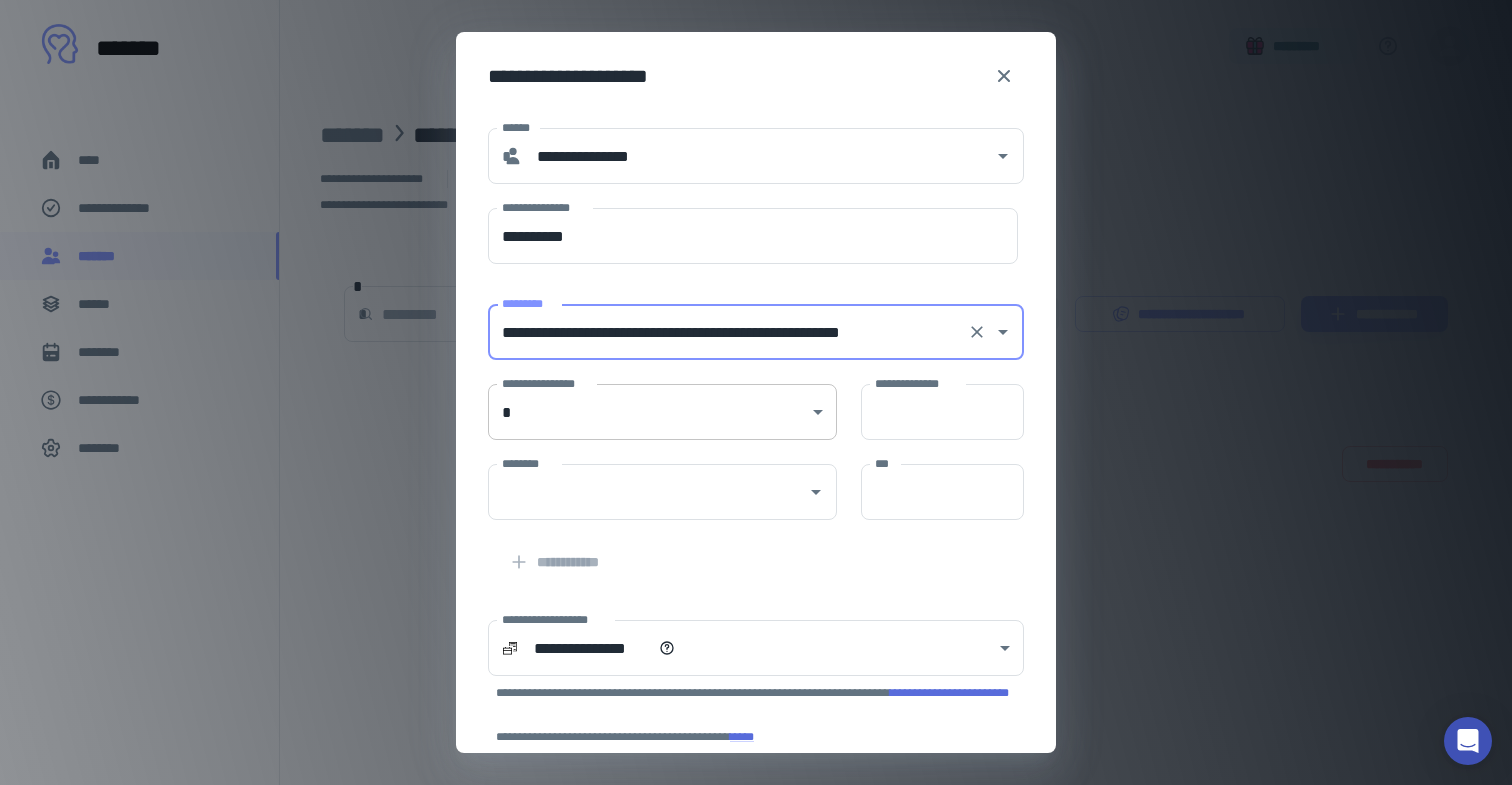 click on "**********" at bounding box center (756, 392) 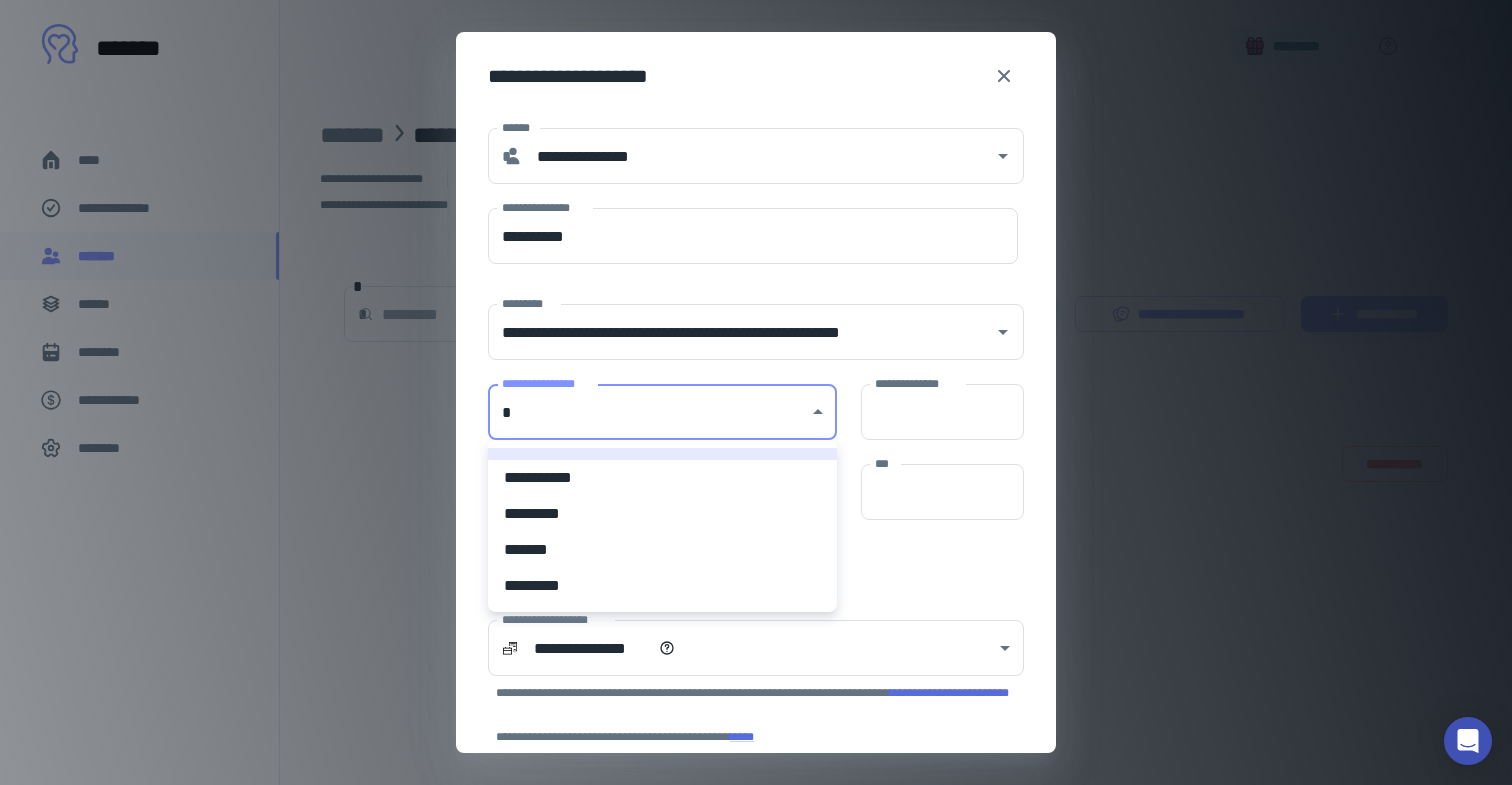 click on "**********" at bounding box center [662, 478] 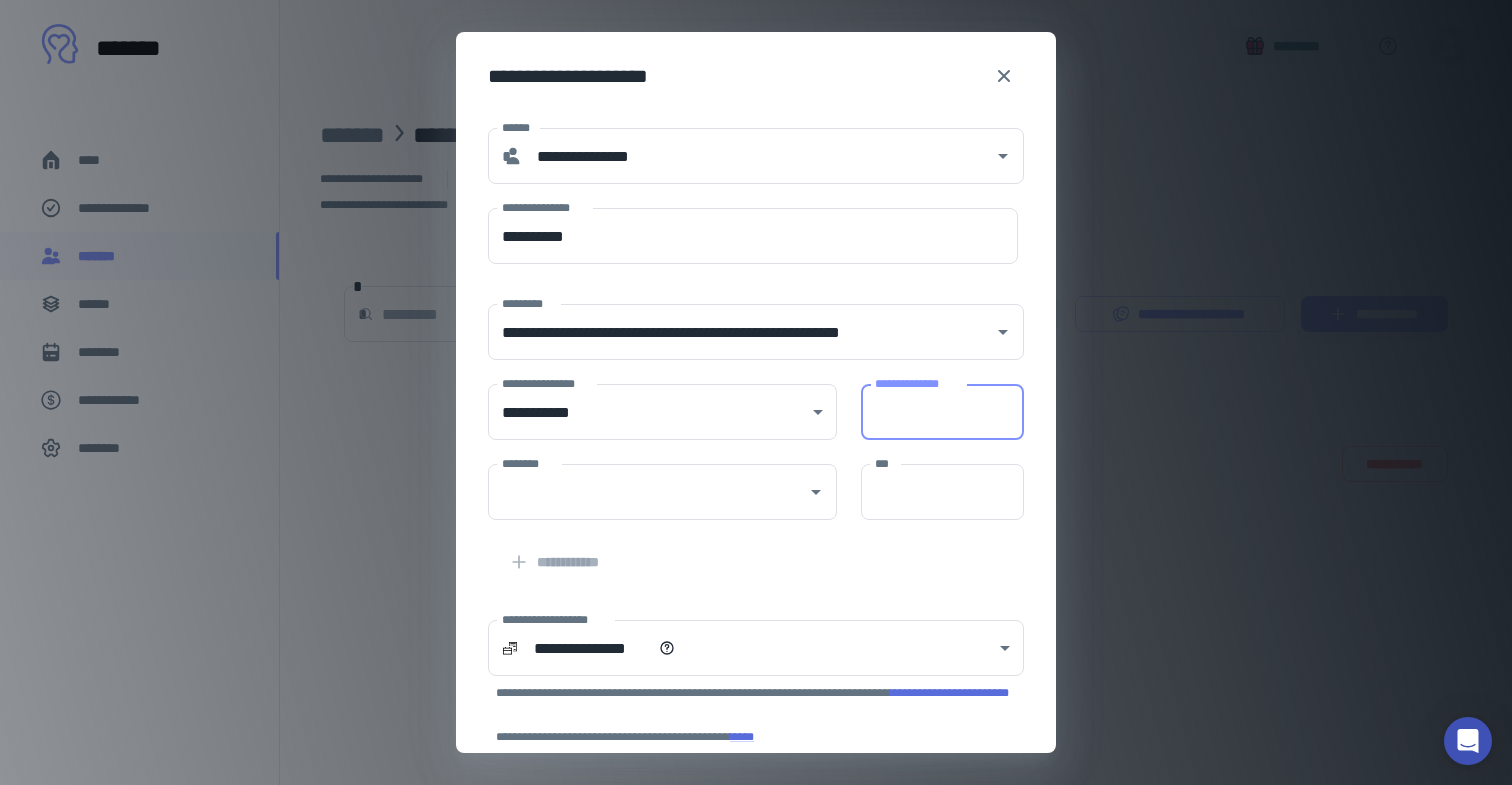 click on "**********" at bounding box center (942, 412) 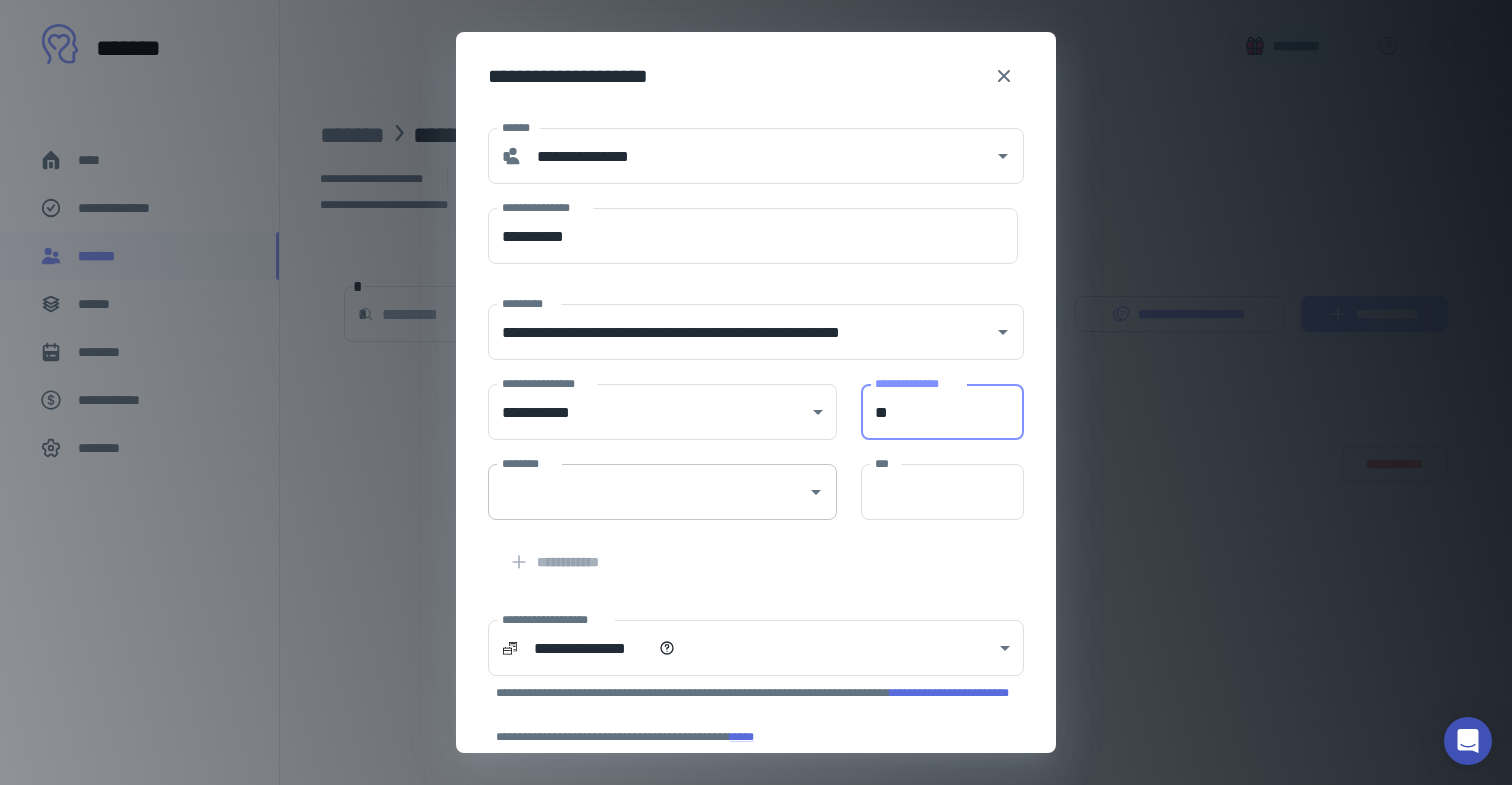 type on "**" 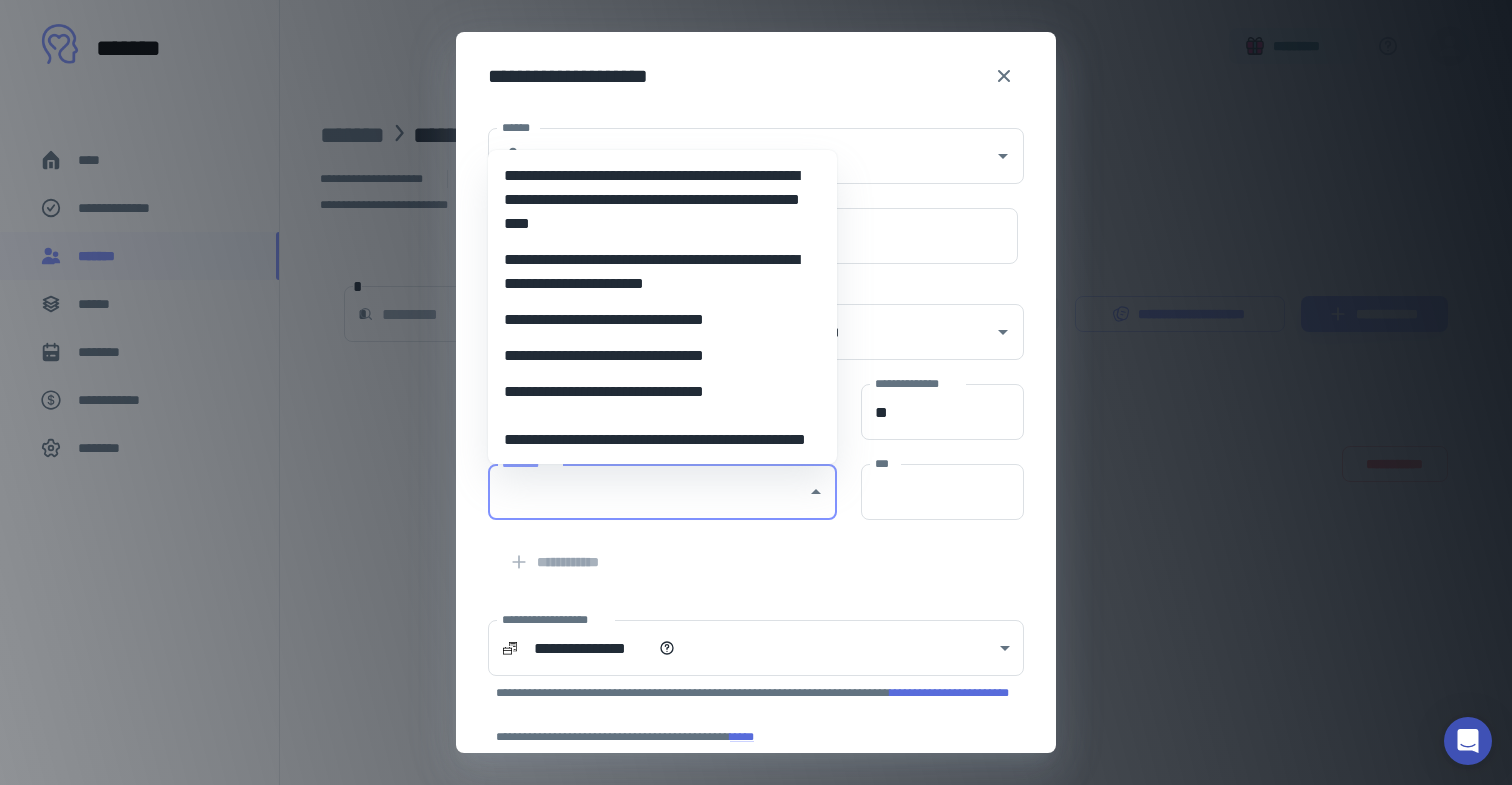 click on "********" at bounding box center (647, 492) 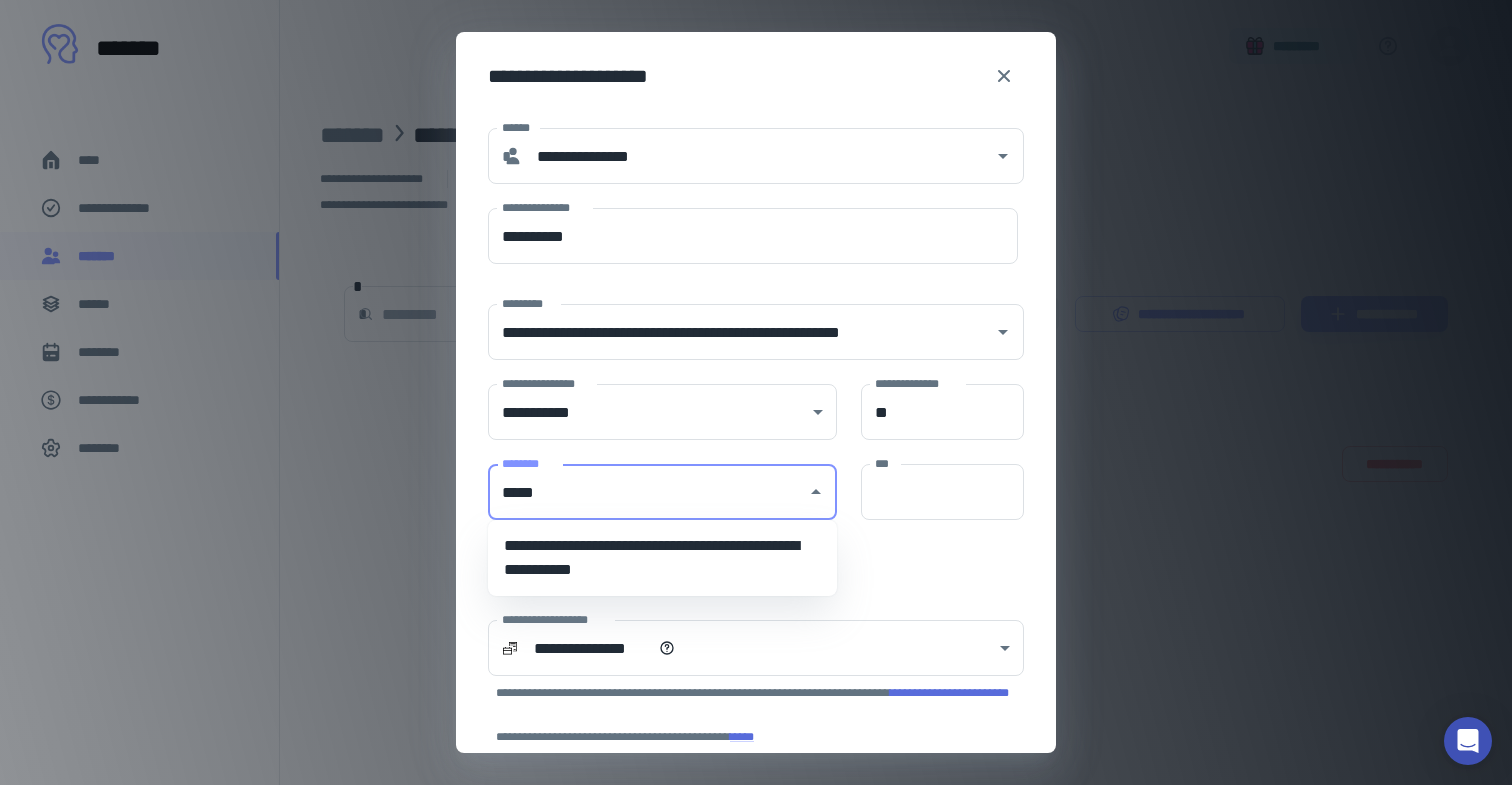 click on "**********" at bounding box center [662, 558] 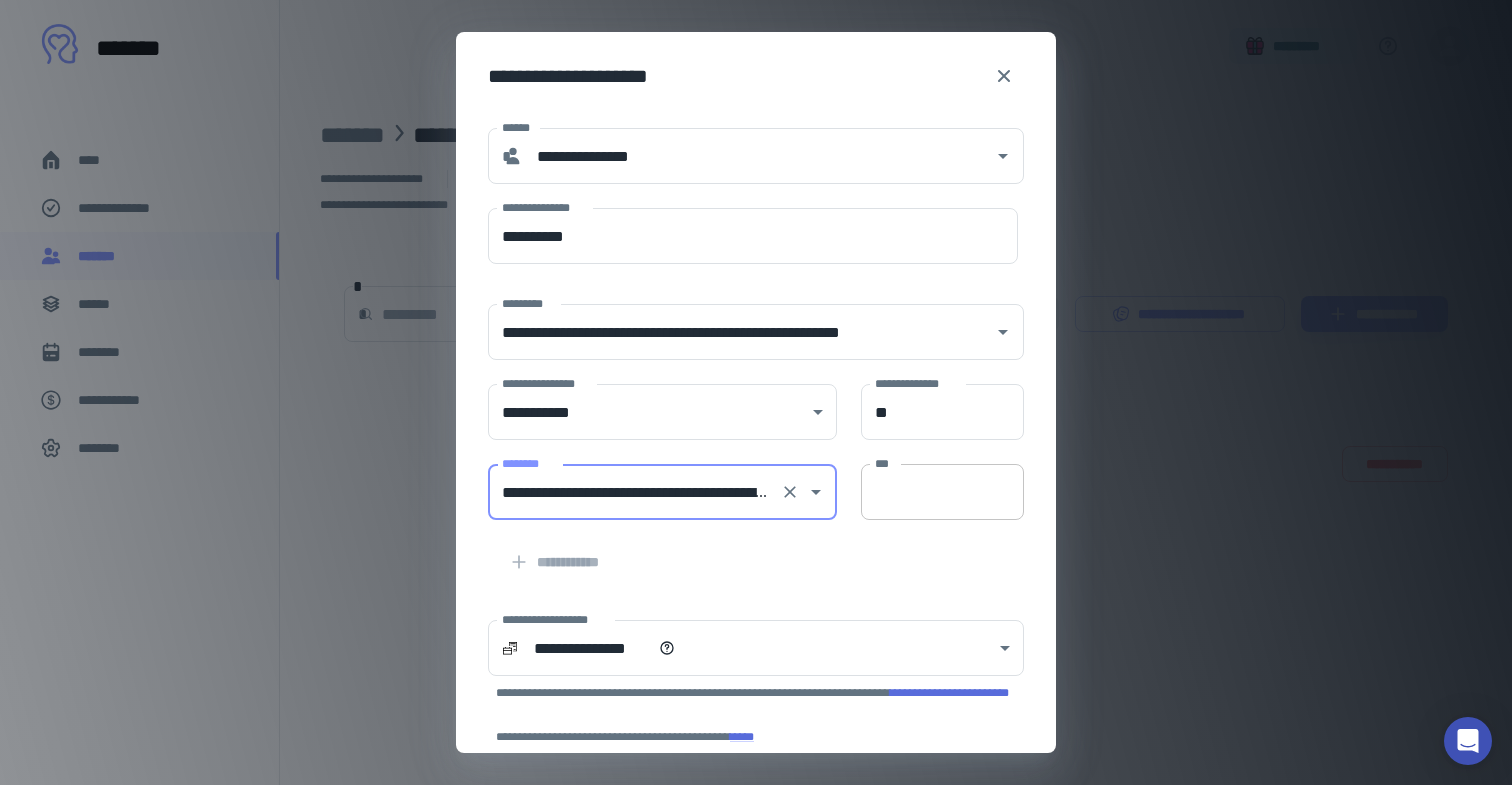 type on "**********" 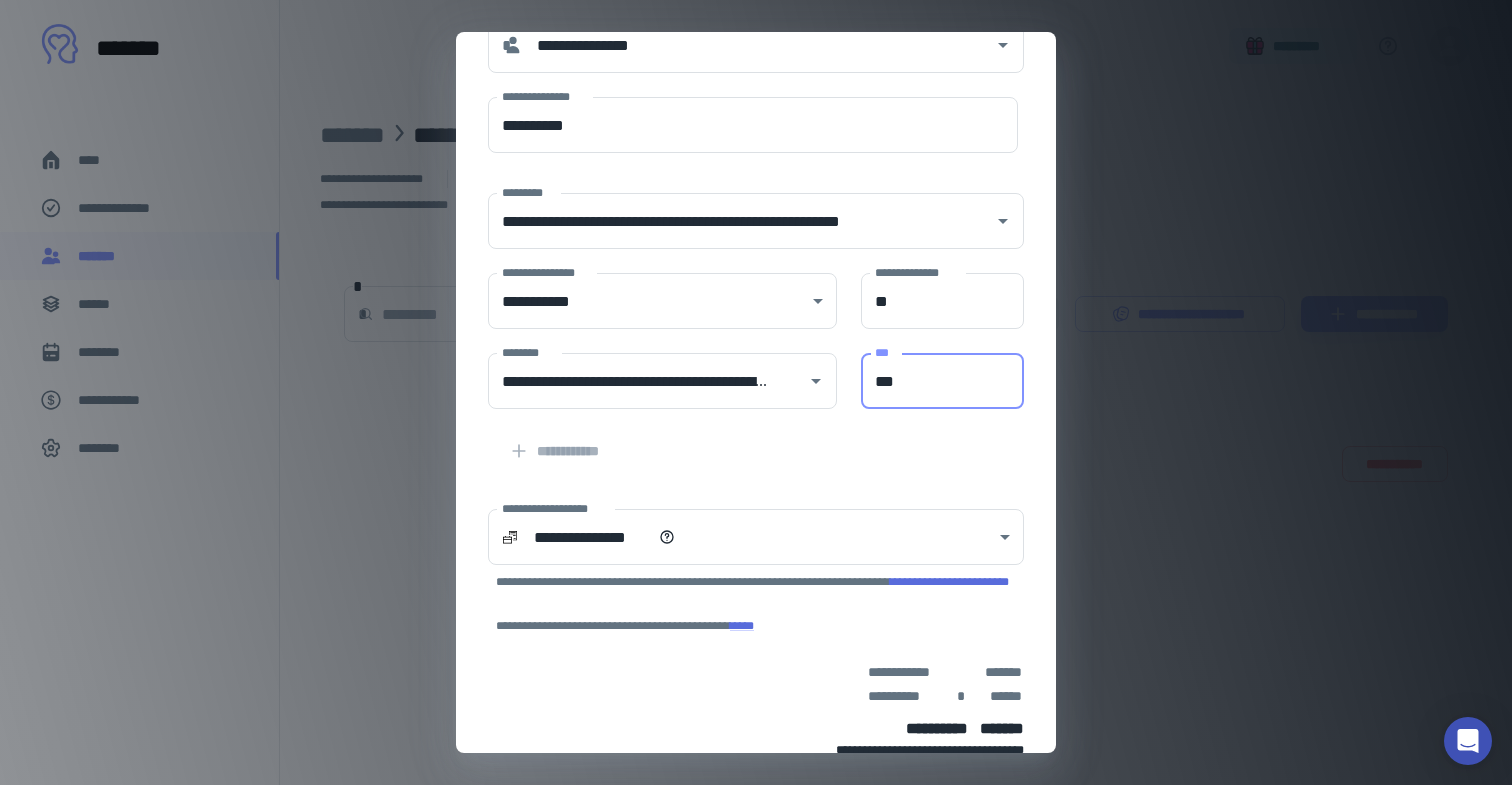 scroll, scrollTop: 209, scrollLeft: 0, axis: vertical 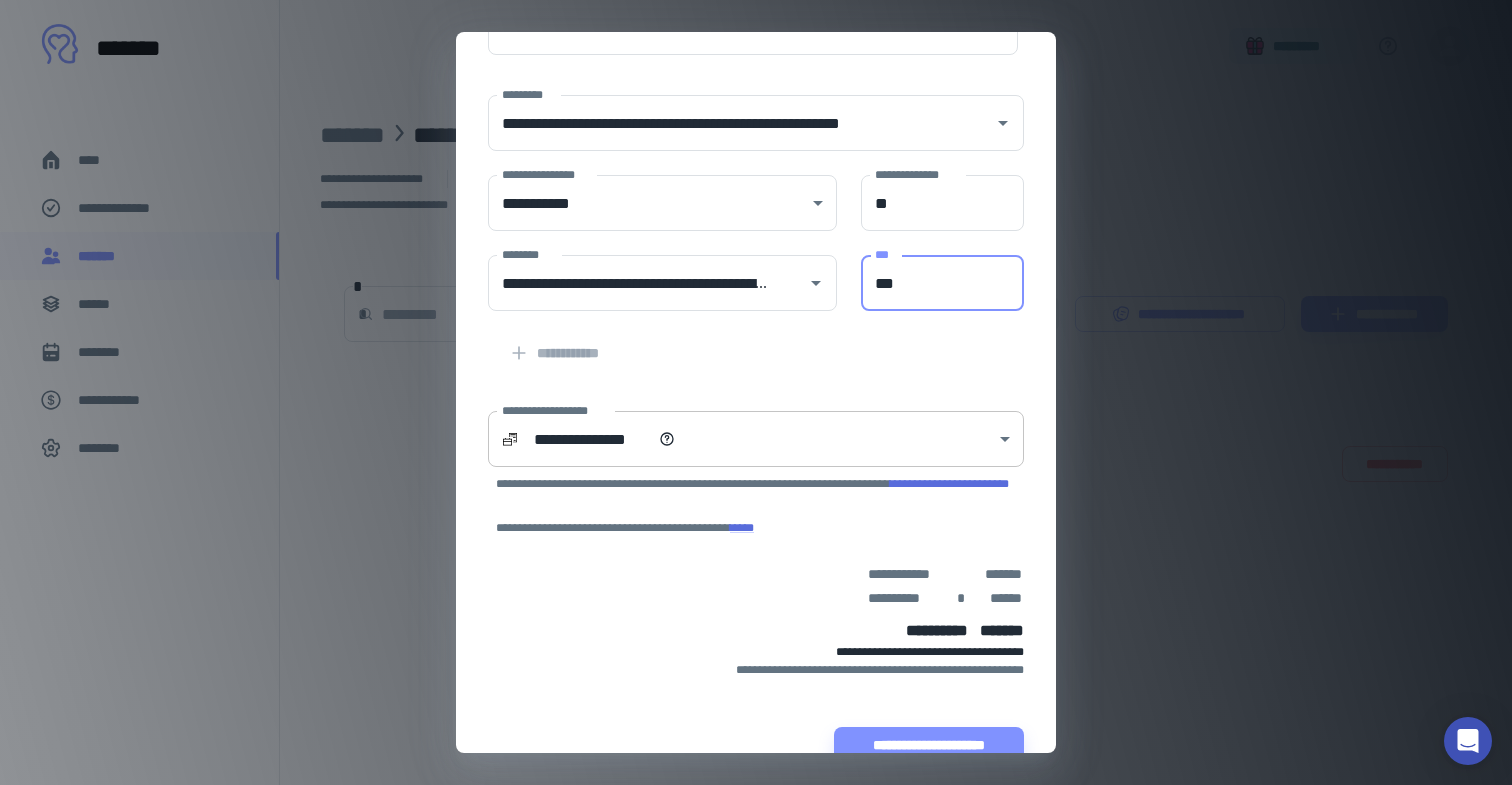 type on "***" 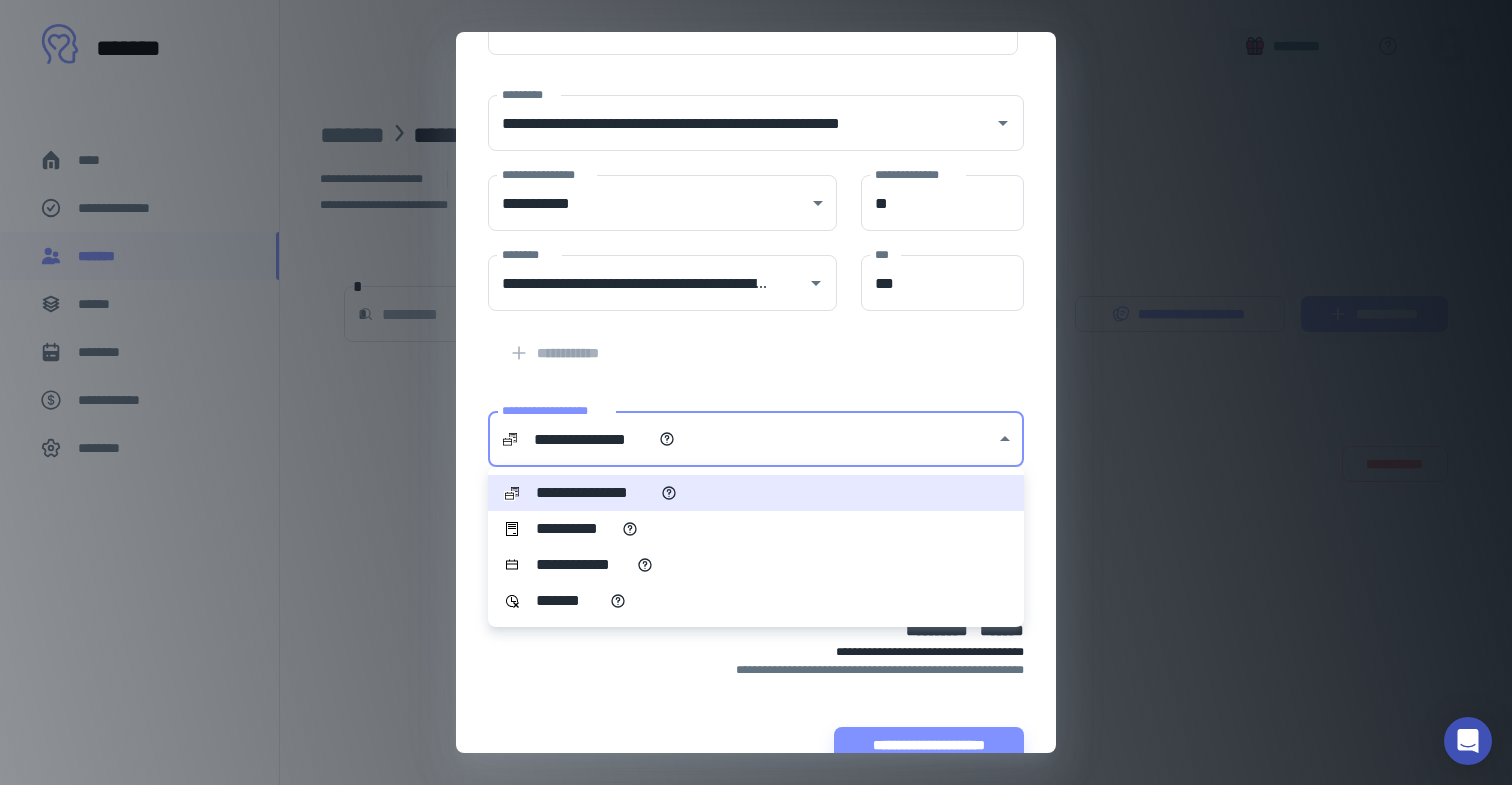 click on "**********" at bounding box center (756, 392) 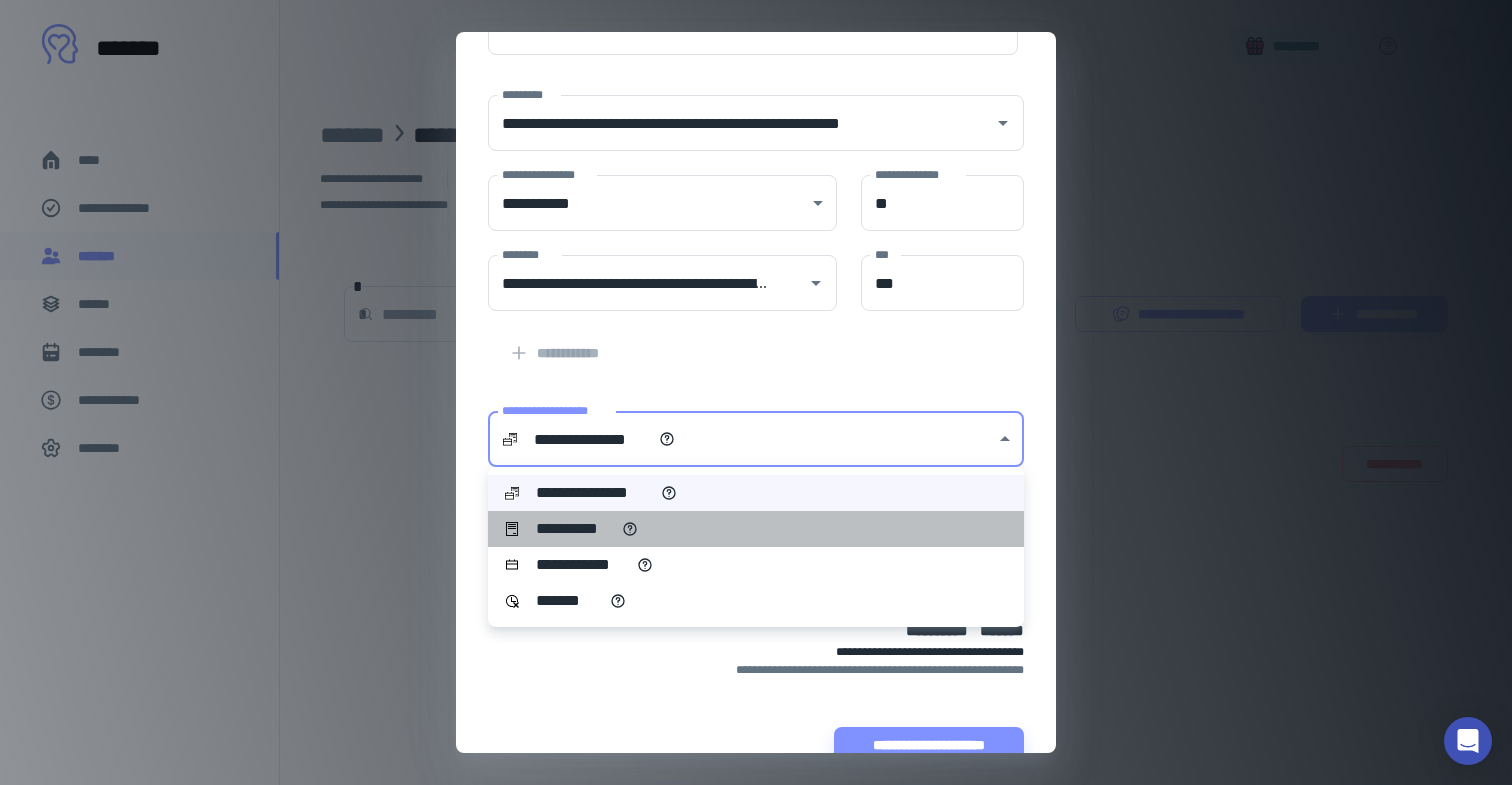 click on "**********" at bounding box center (756, 529) 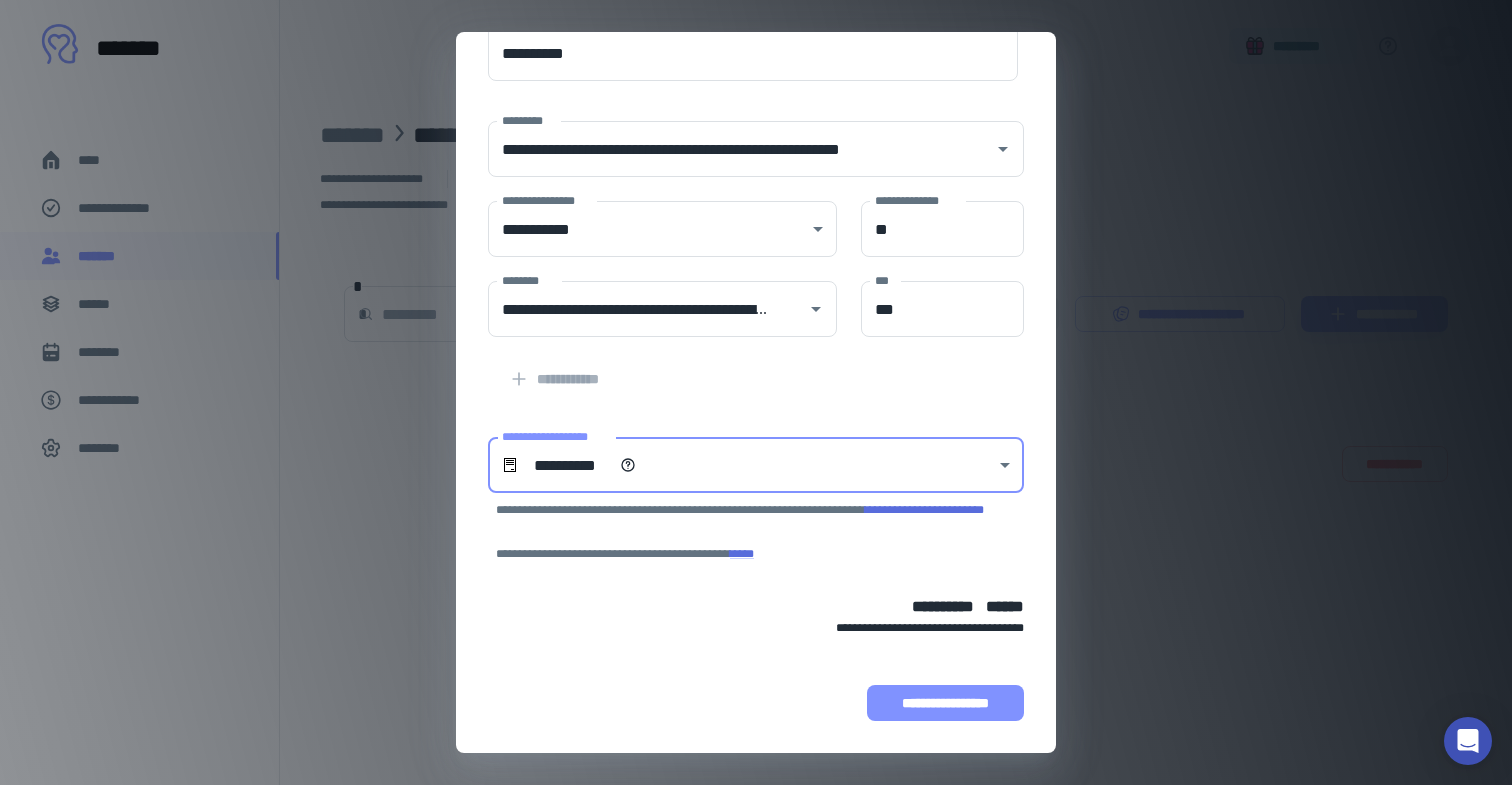 click on "**********" at bounding box center (945, 703) 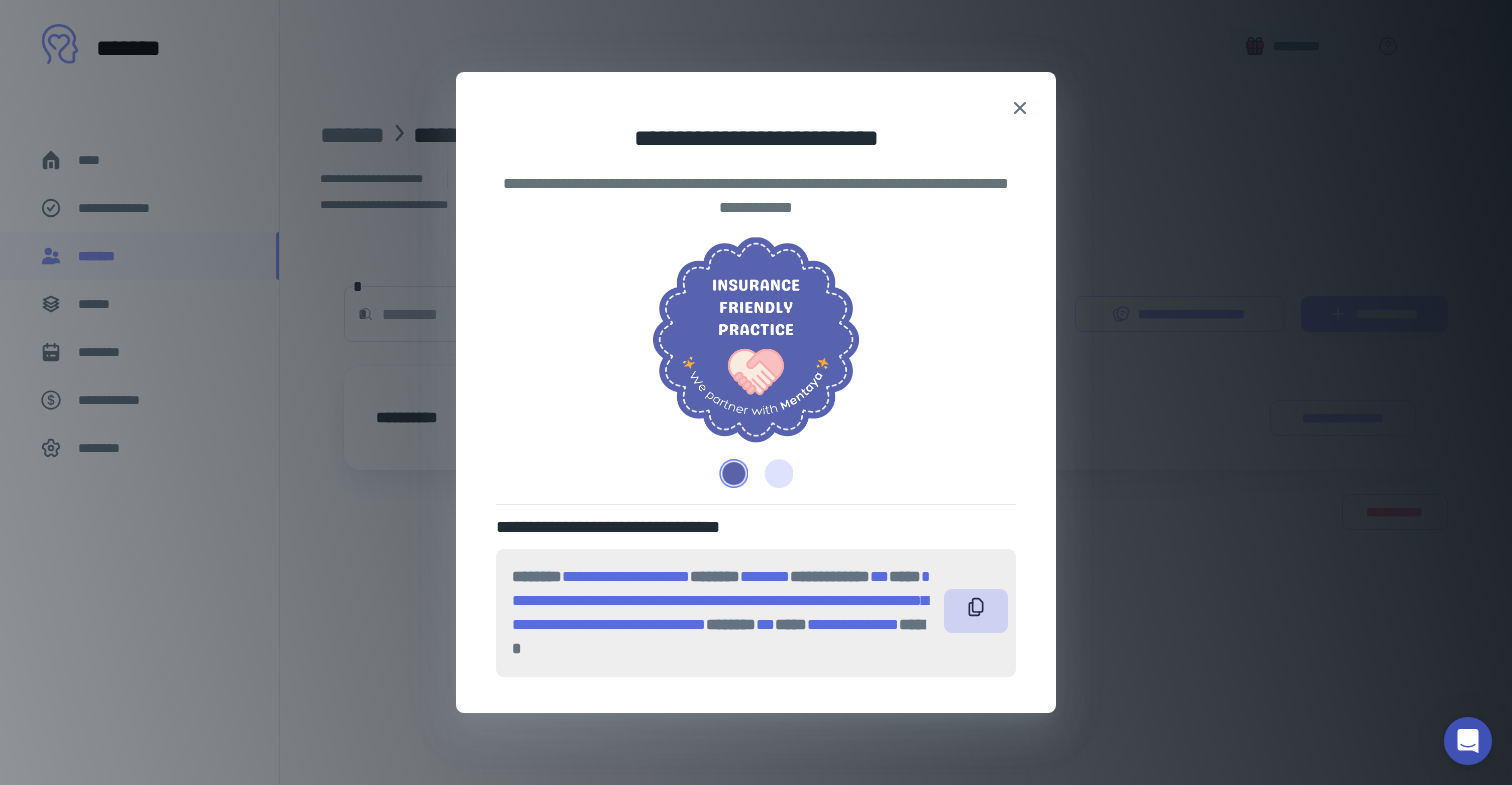 click 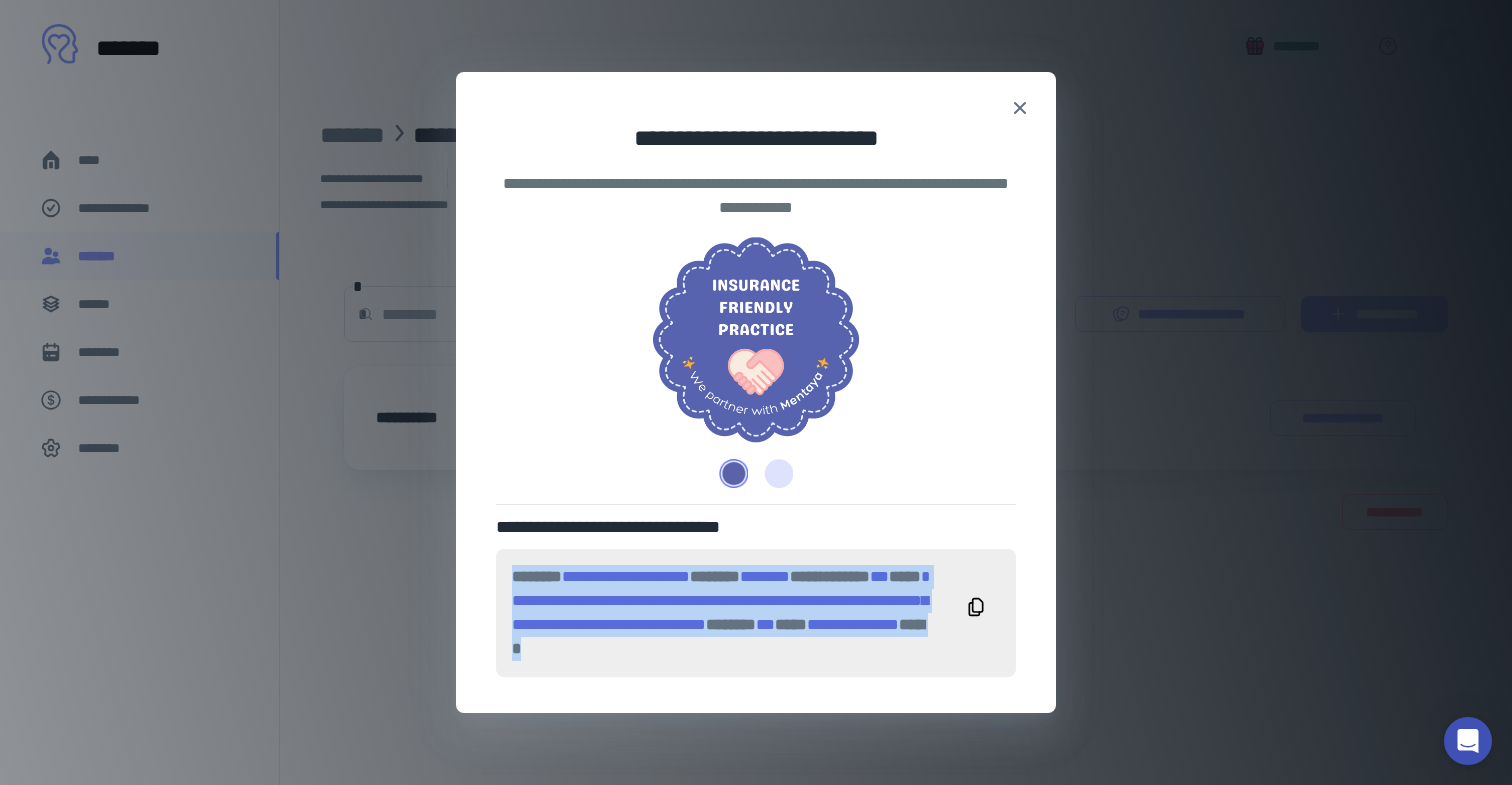 drag, startPoint x: 847, startPoint y: 662, endPoint x: 497, endPoint y: 539, distance: 370.98383 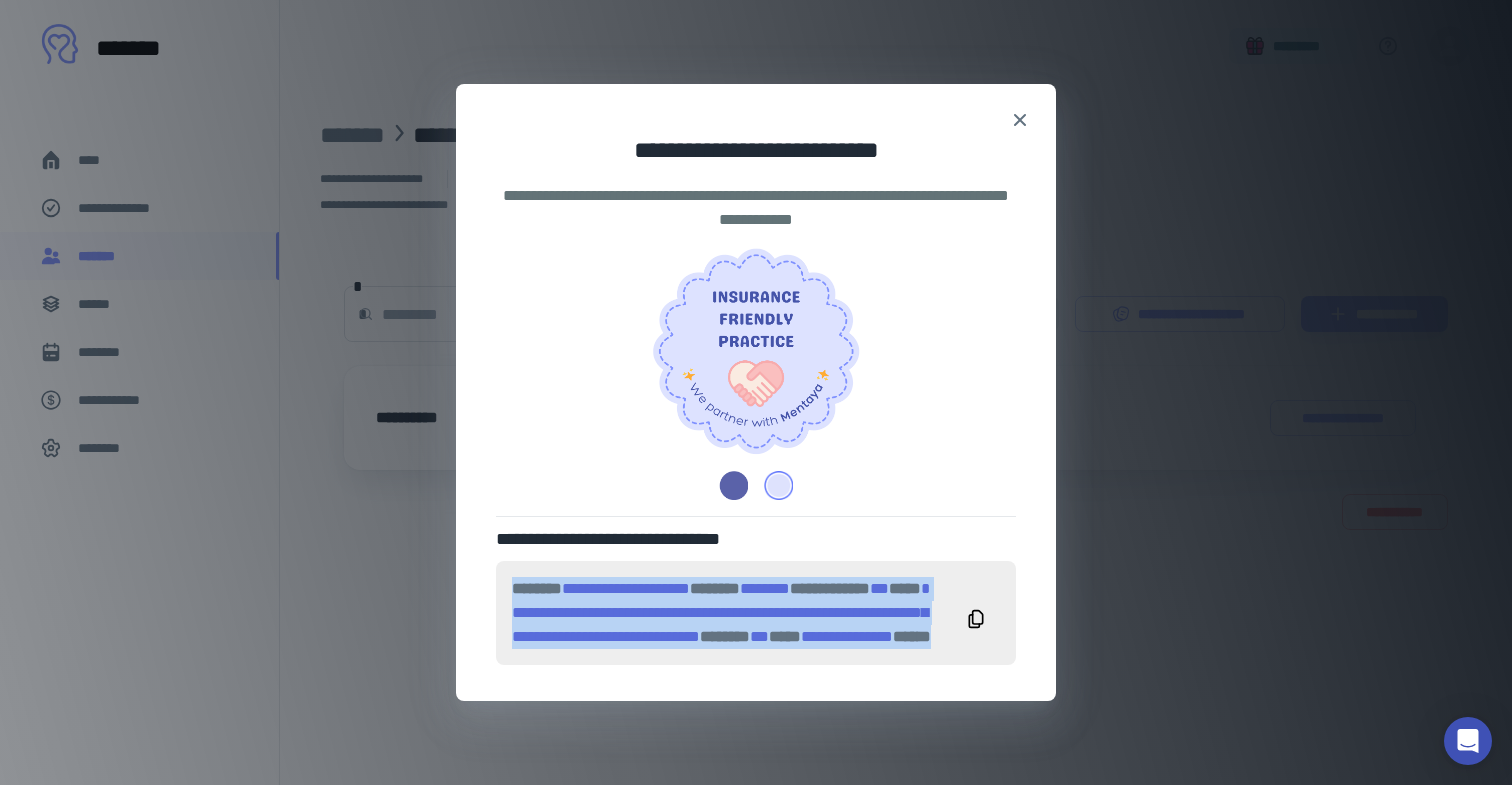 click at bounding box center (737, 485) 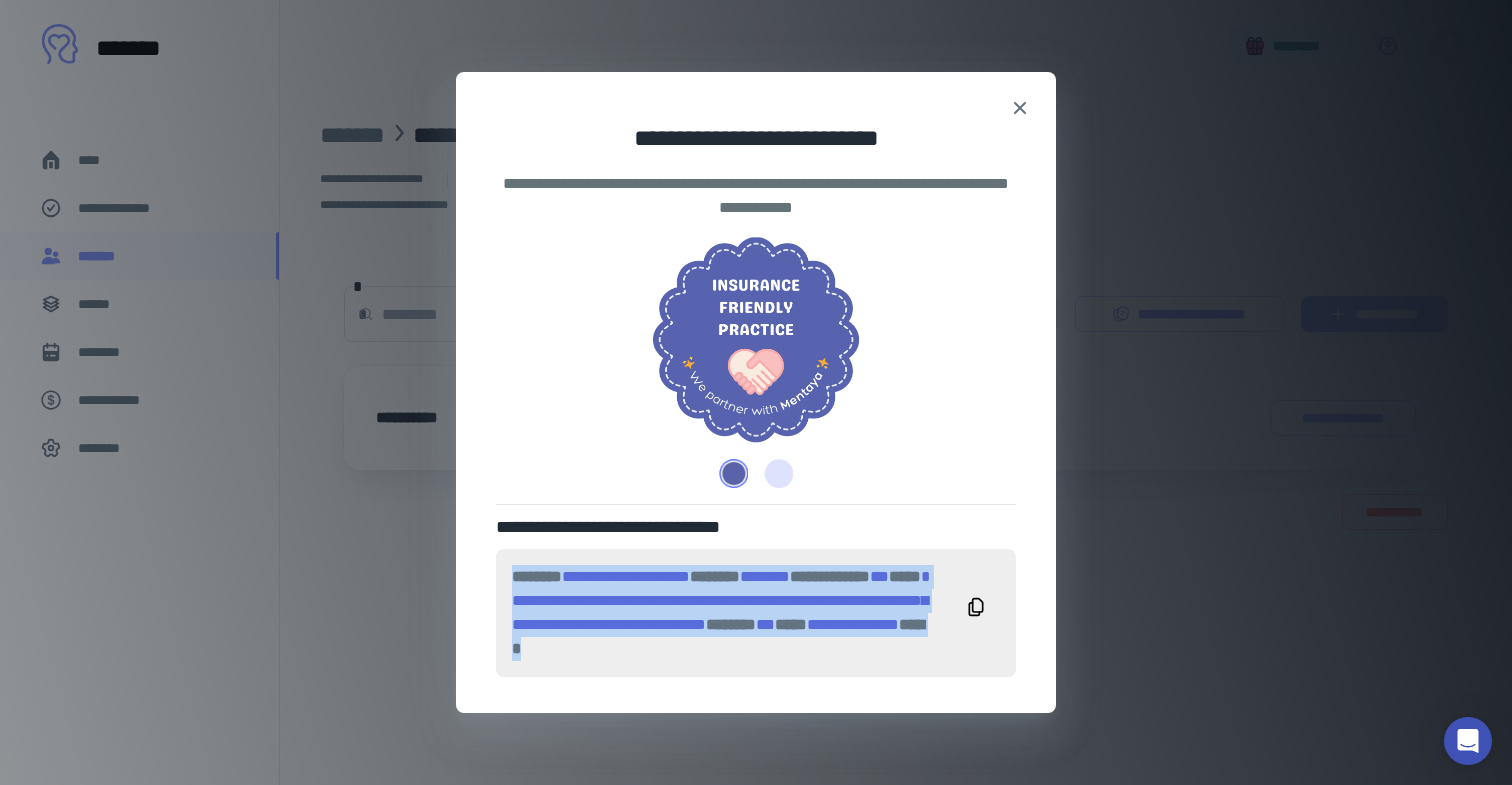 click at bounding box center [774, 473] 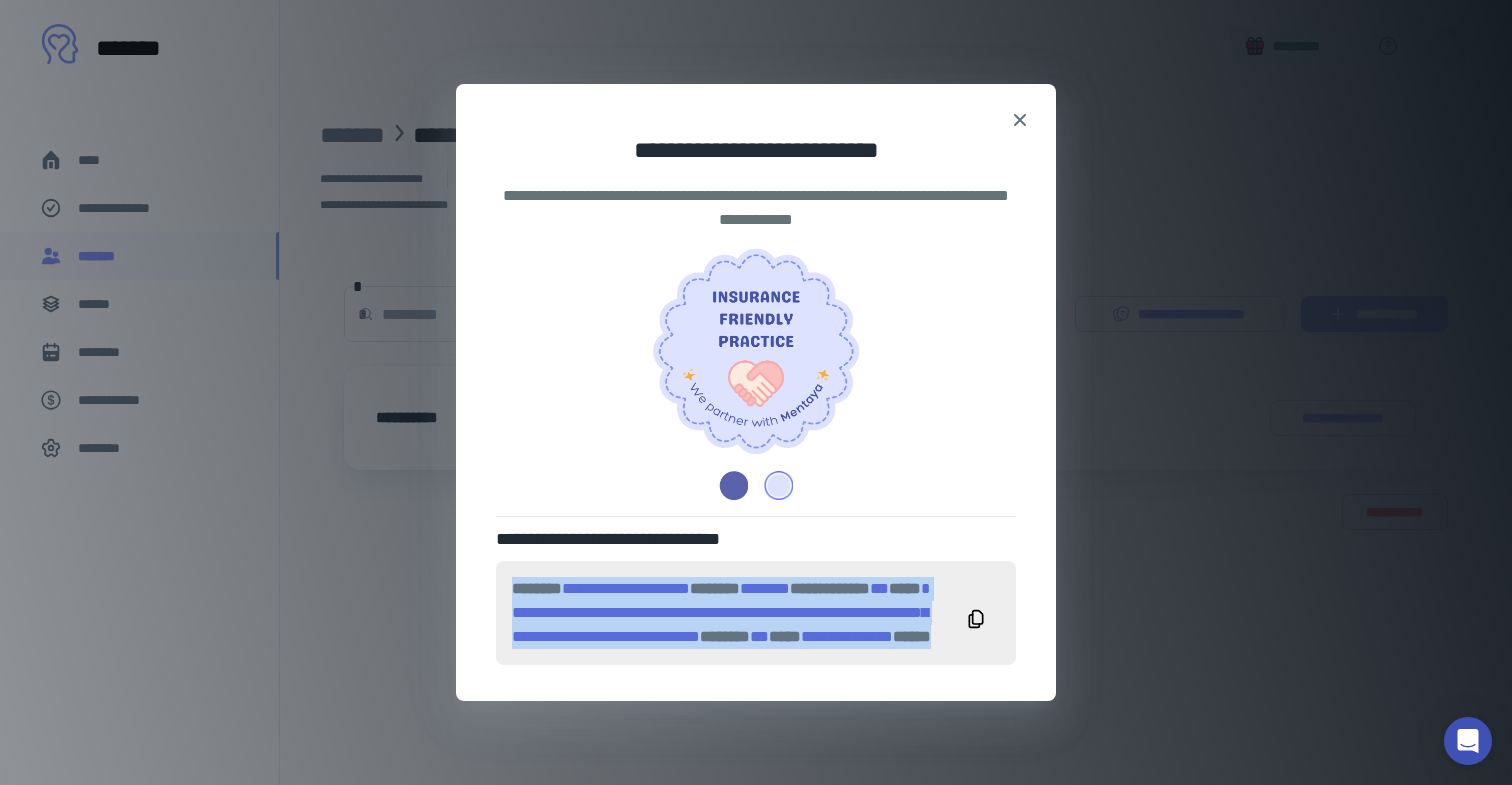 click at bounding box center (737, 485) 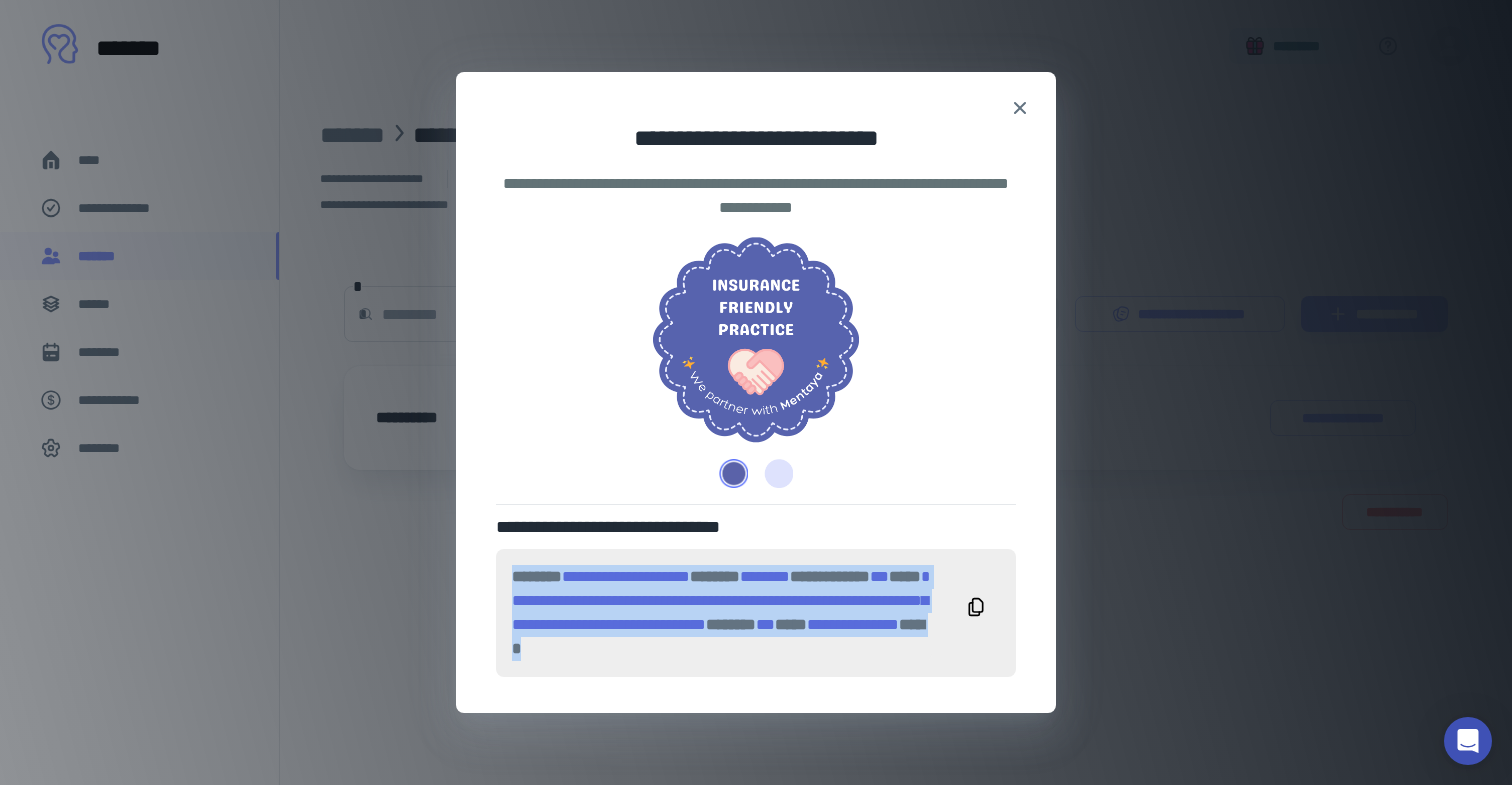 click 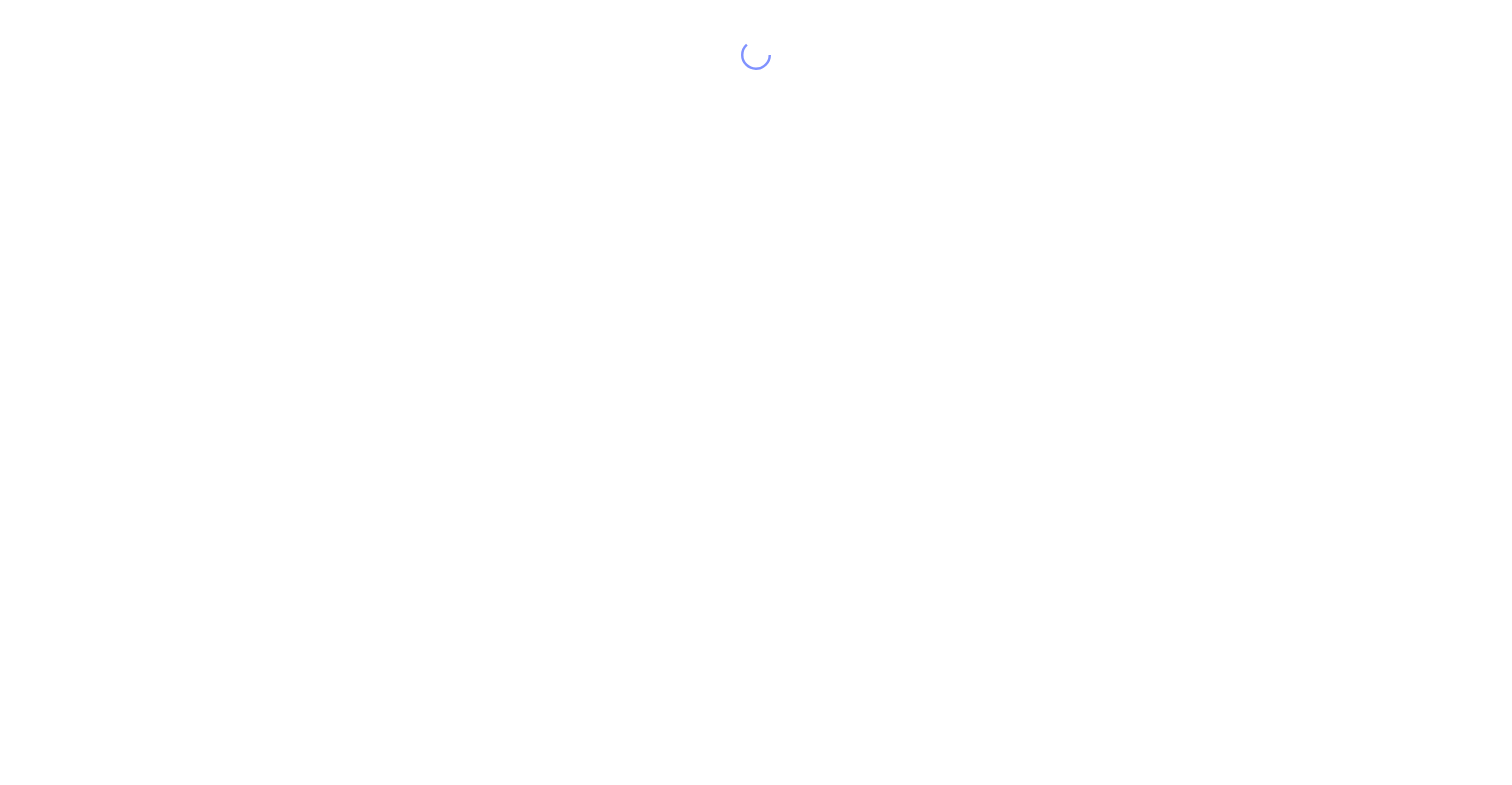 scroll, scrollTop: 0, scrollLeft: 0, axis: both 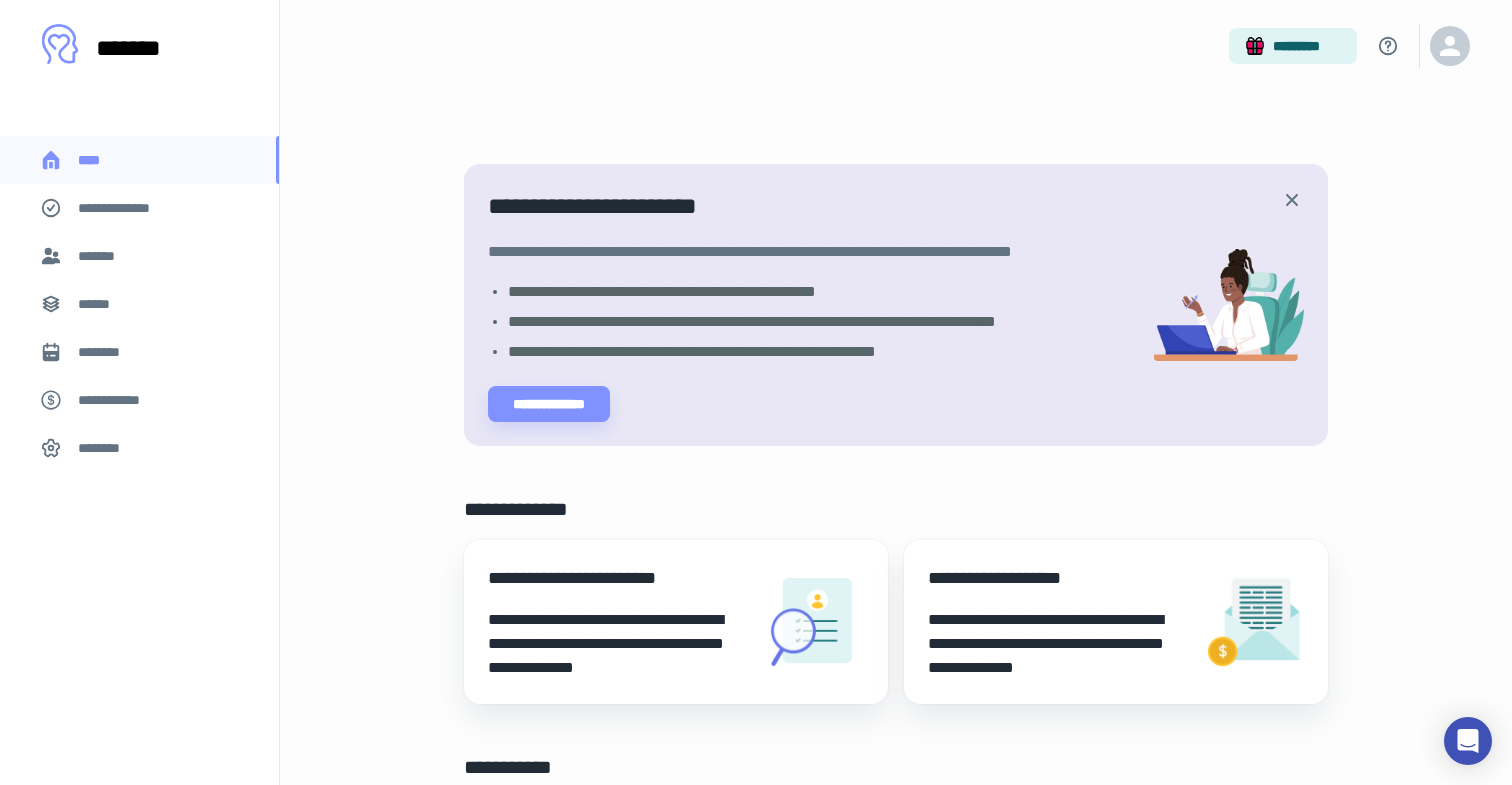 click on "******" at bounding box center (100, 304) 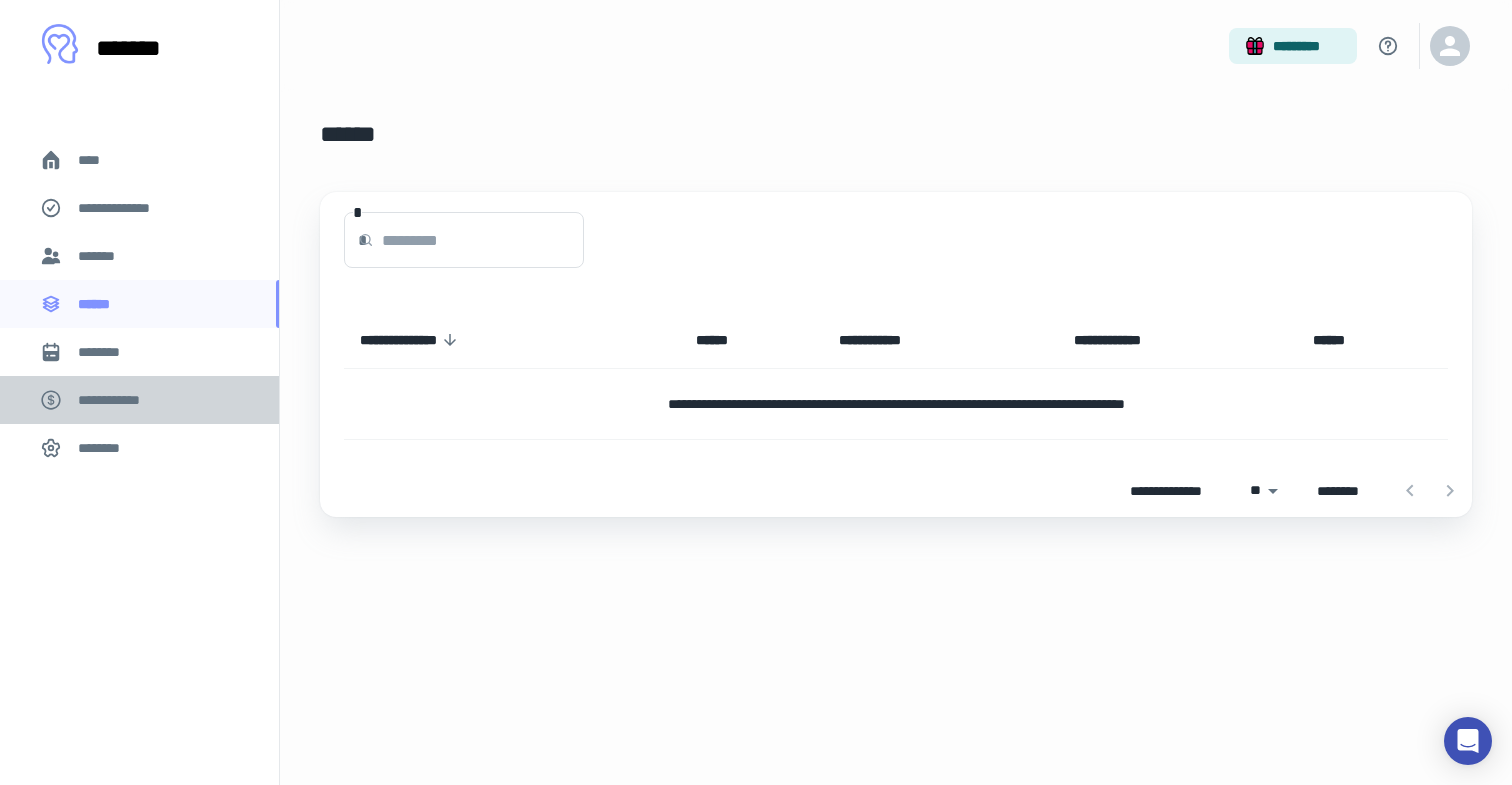 click on "**********" at bounding box center [119, 400] 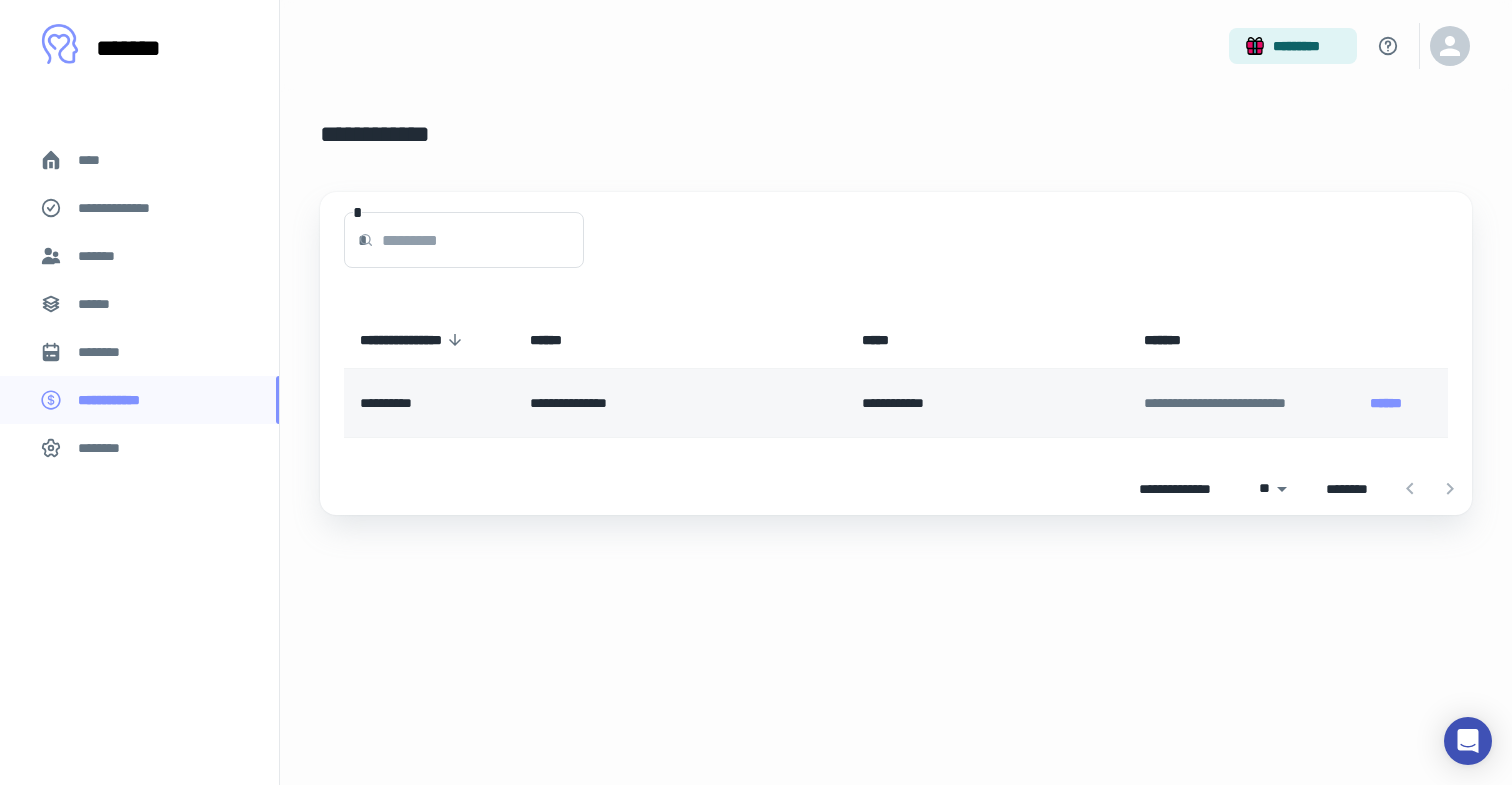 click on "**********" at bounding box center [429, 403] 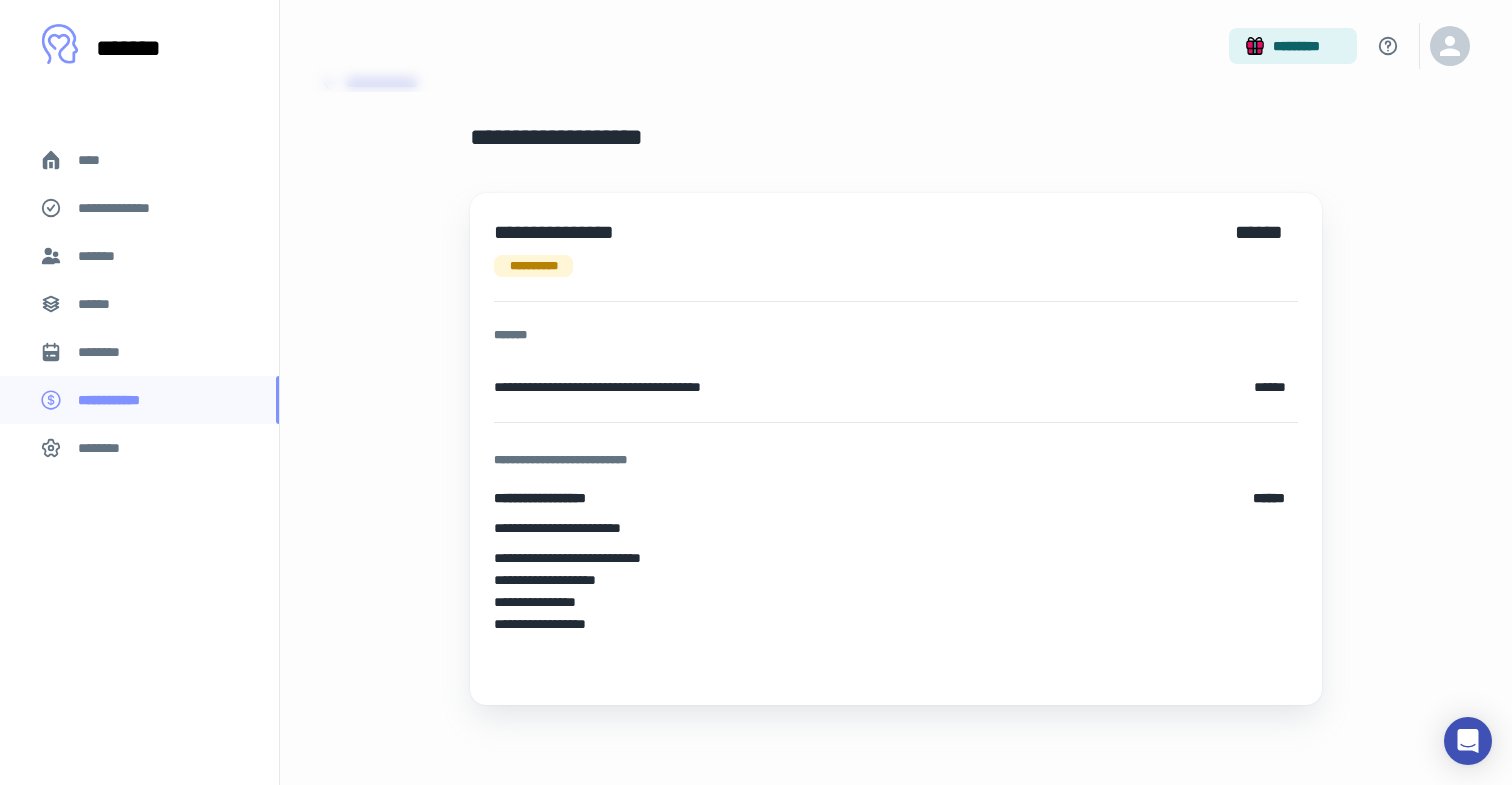 scroll, scrollTop: 0, scrollLeft: 0, axis: both 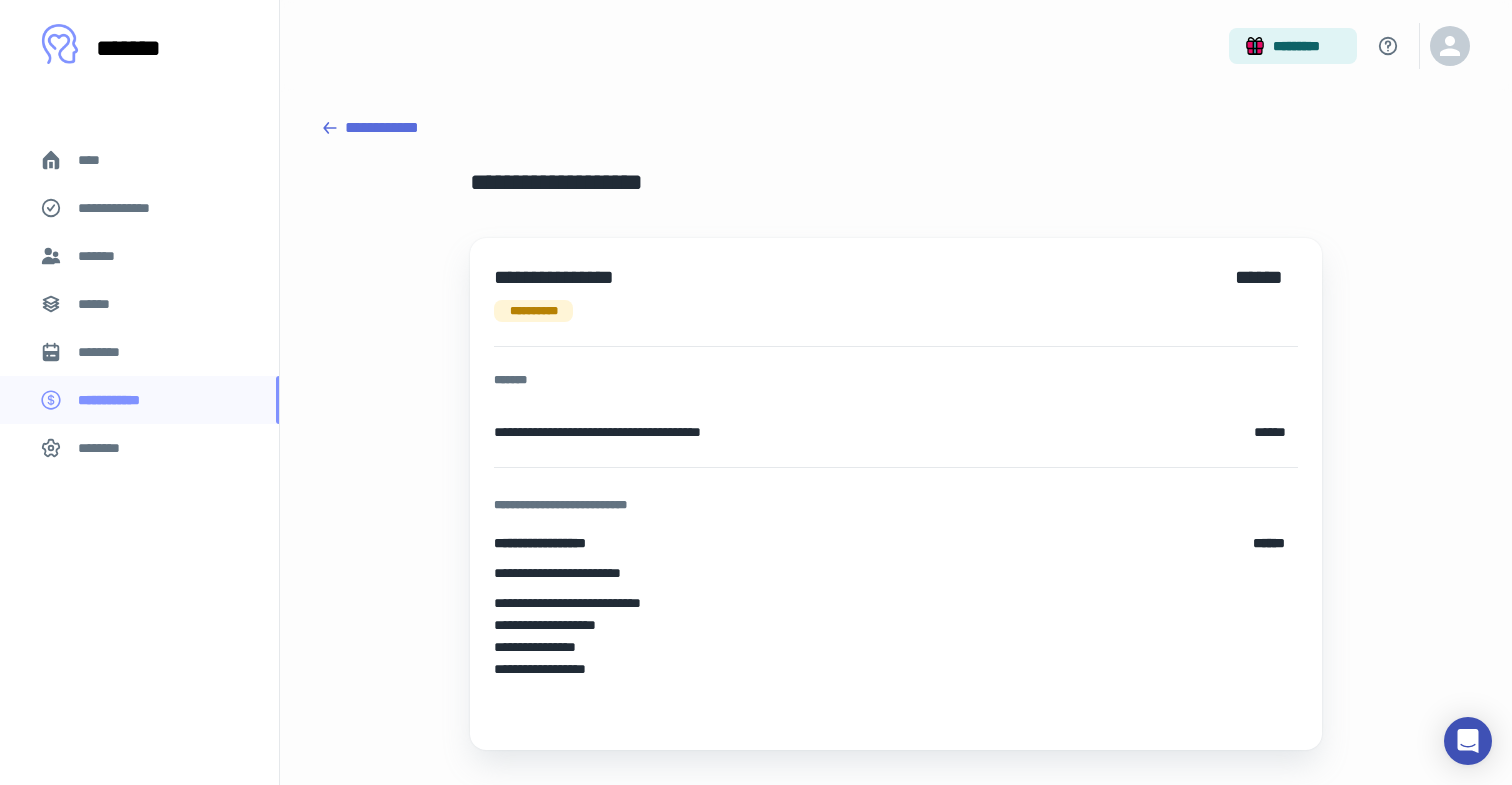 click on "********" at bounding box center (139, 352) 